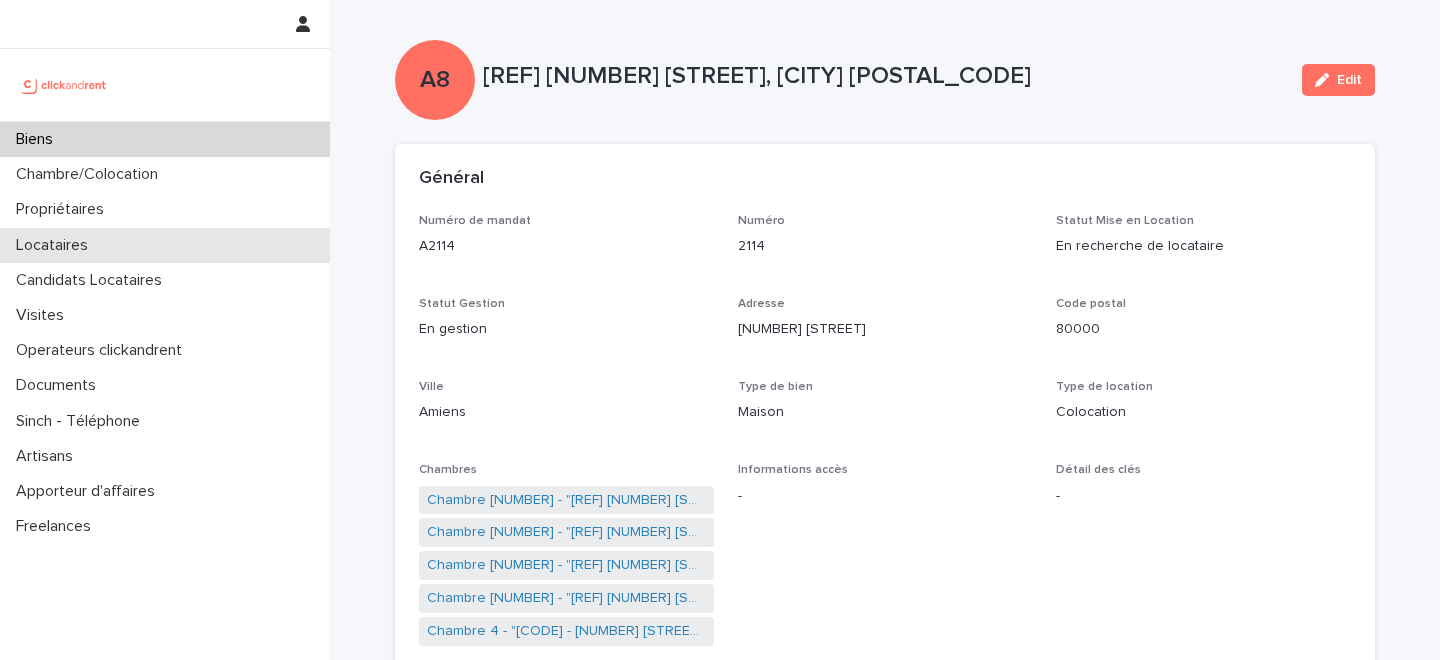scroll, scrollTop: 0, scrollLeft: 0, axis: both 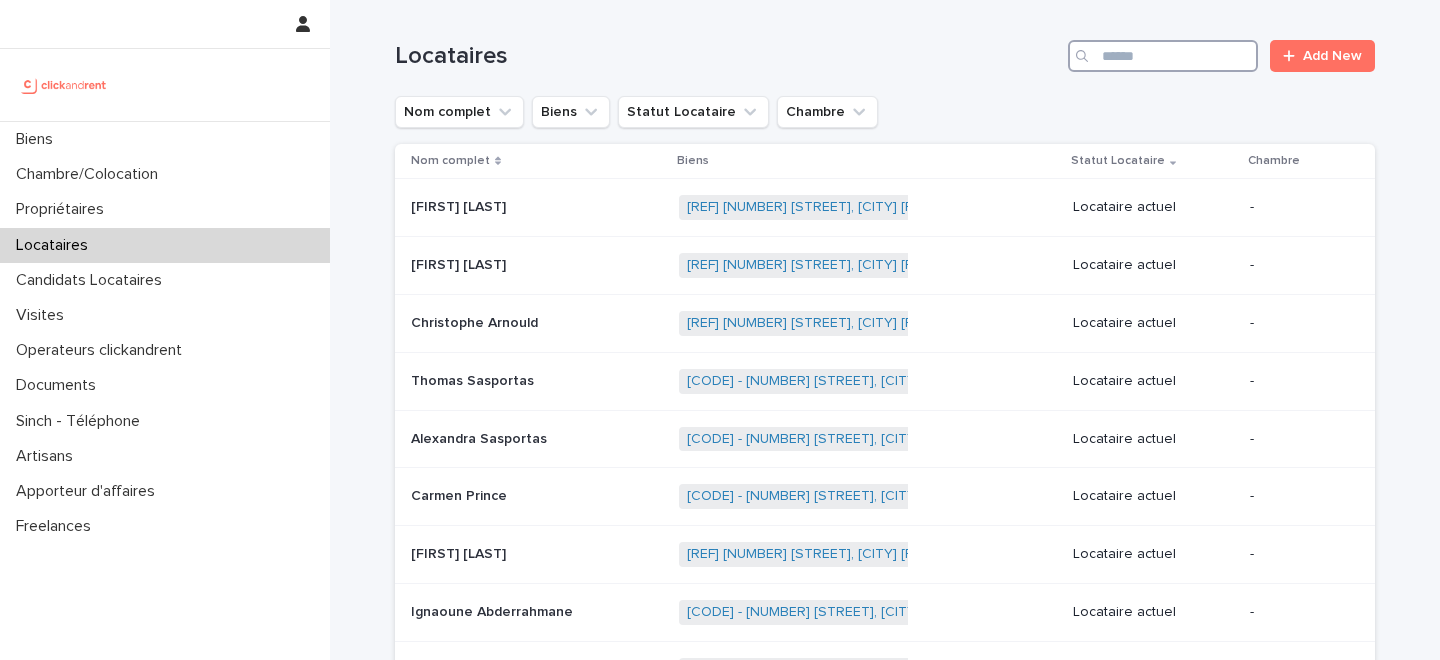 click at bounding box center (1163, 56) 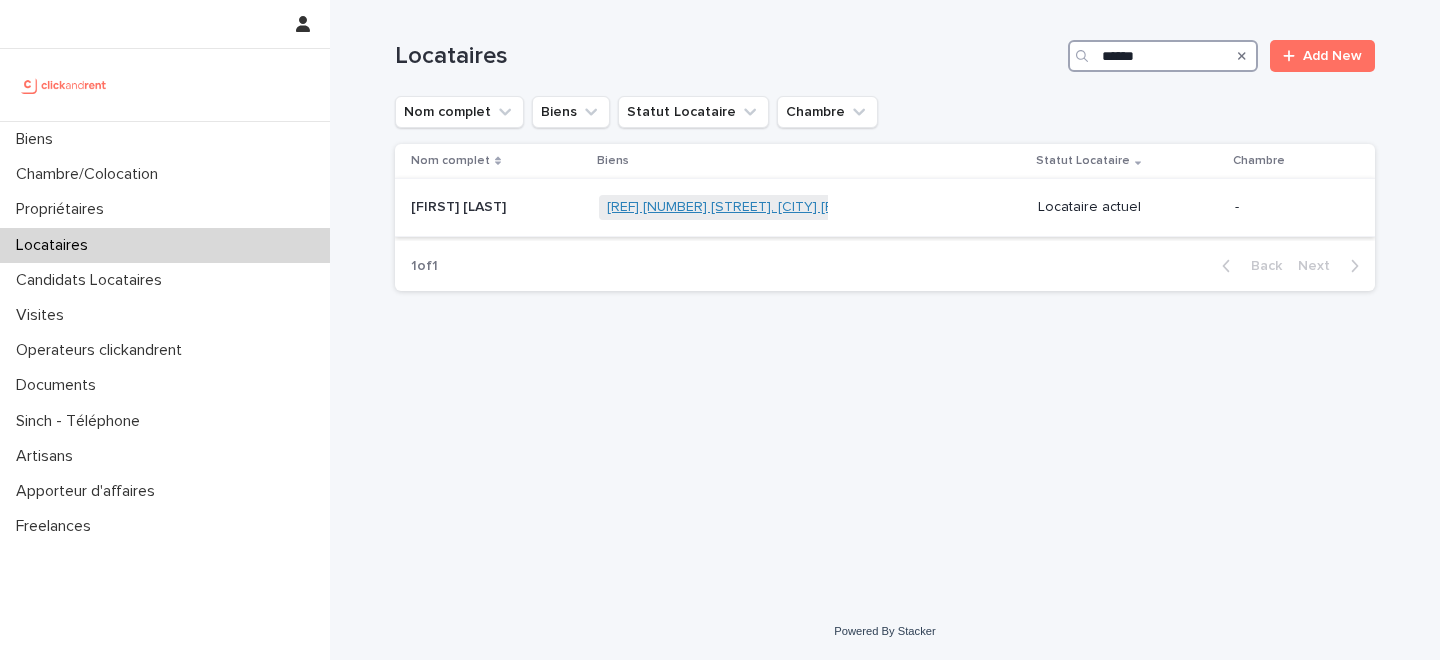 type on "******" 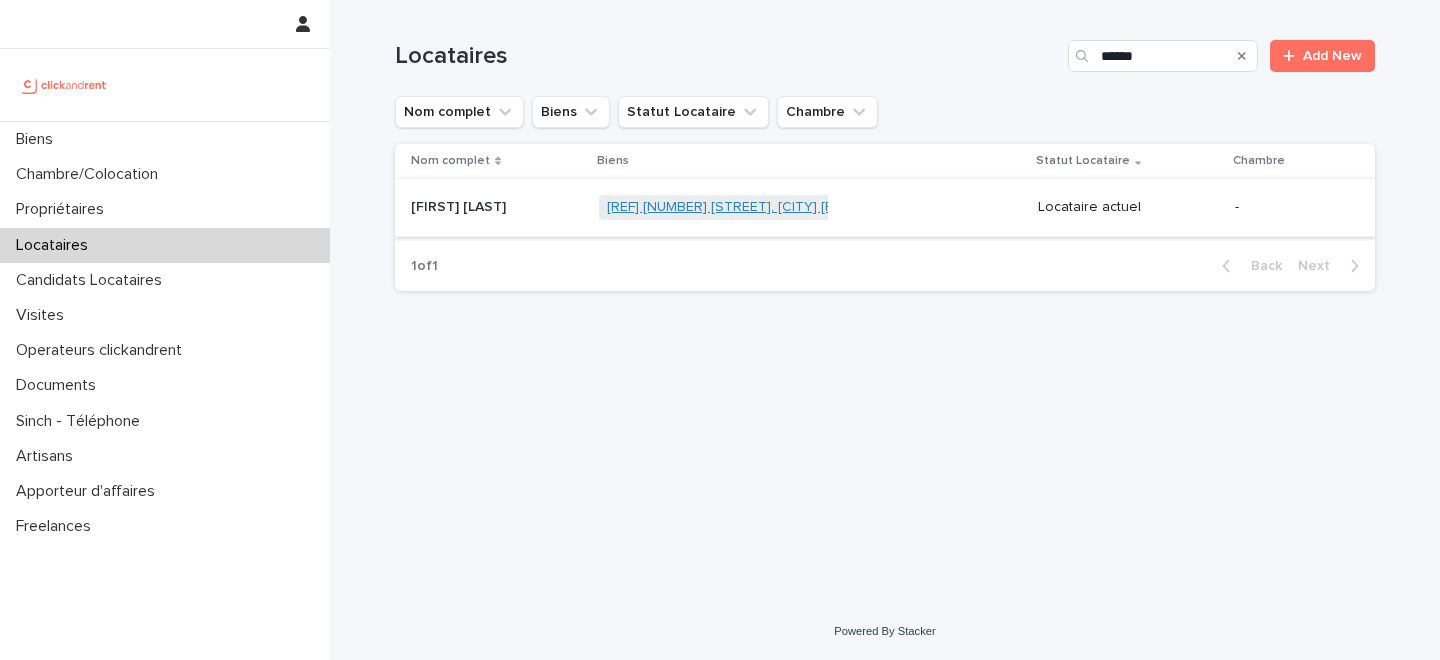 click on "[REF] [NUMBER] [STREET], [CITY] [POSTAL_CODE]" at bounding box center [767, 207] 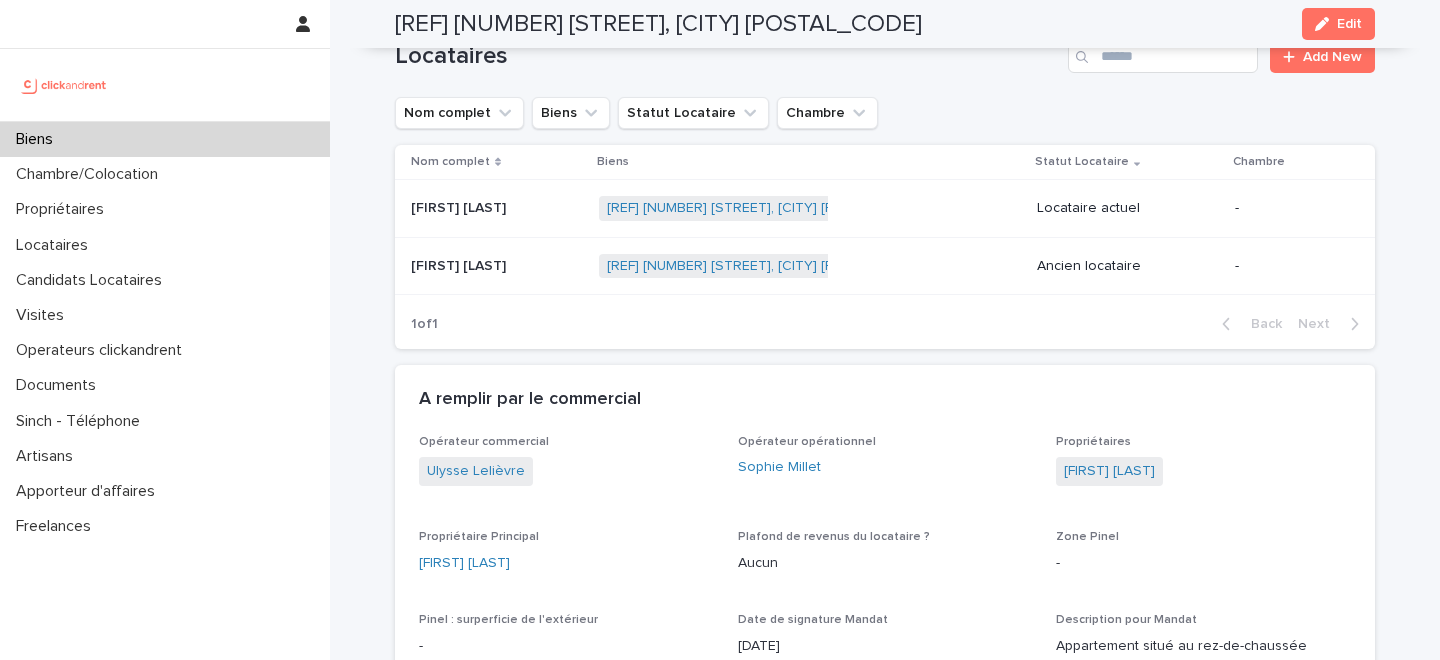 scroll, scrollTop: 908, scrollLeft: 0, axis: vertical 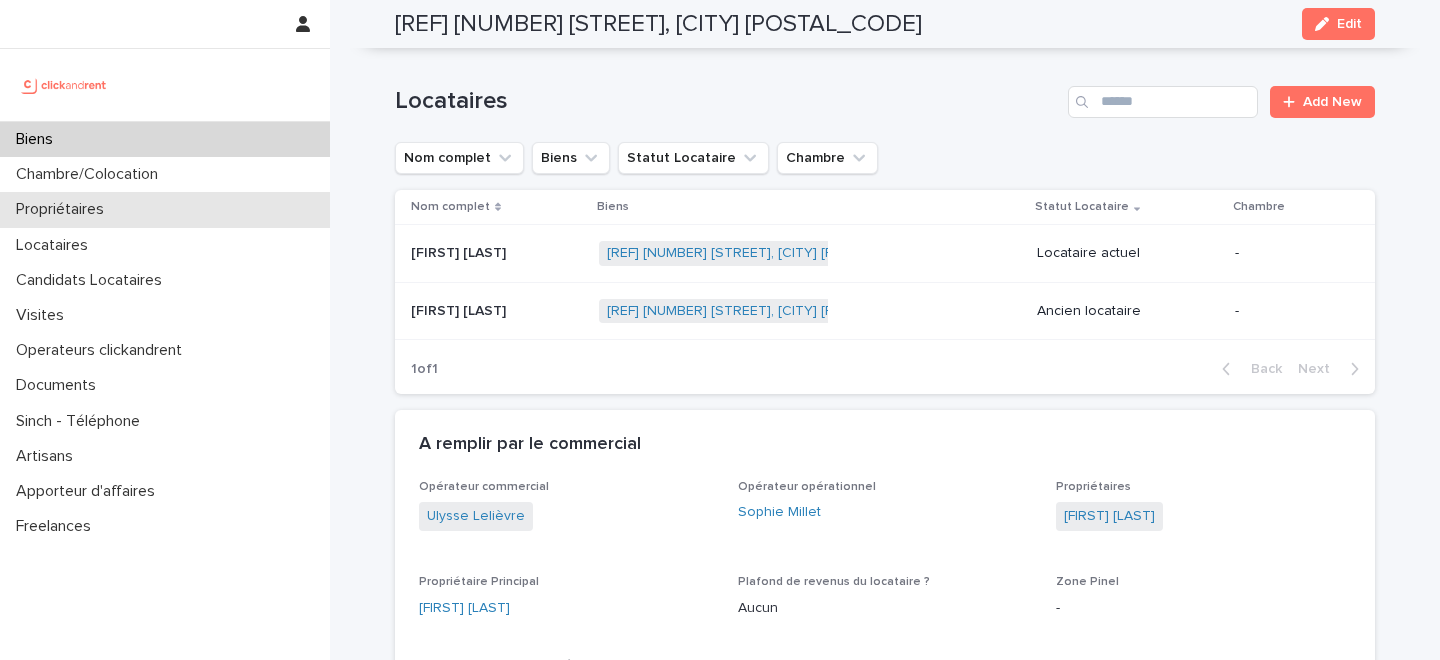 click on "Propriétaires" at bounding box center (165, 209) 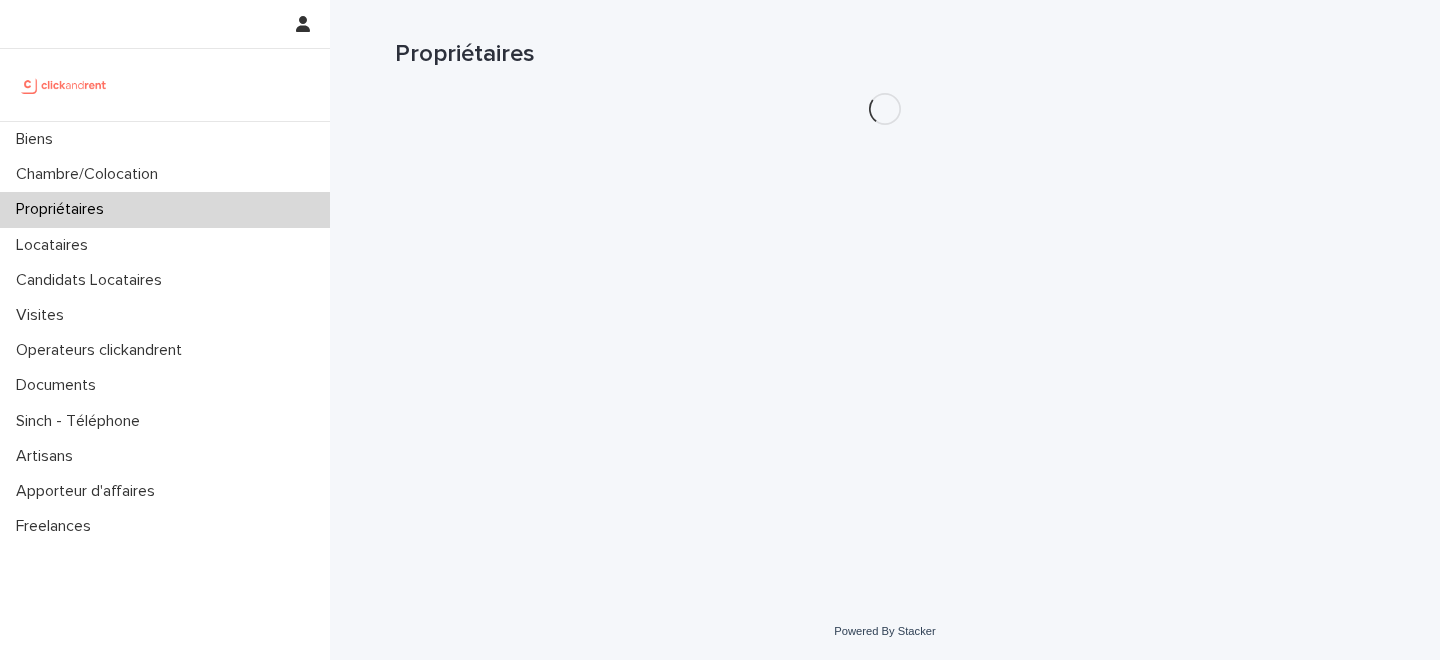 scroll, scrollTop: 0, scrollLeft: 0, axis: both 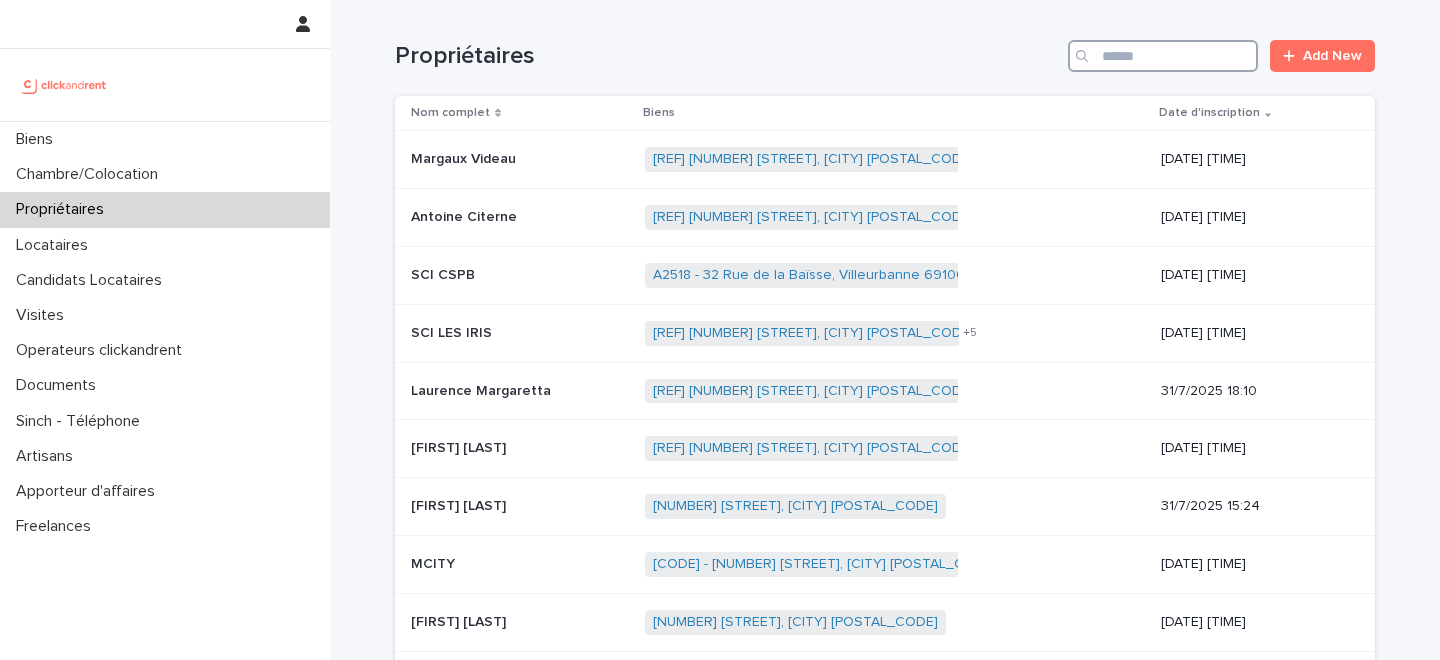 click at bounding box center (1163, 56) 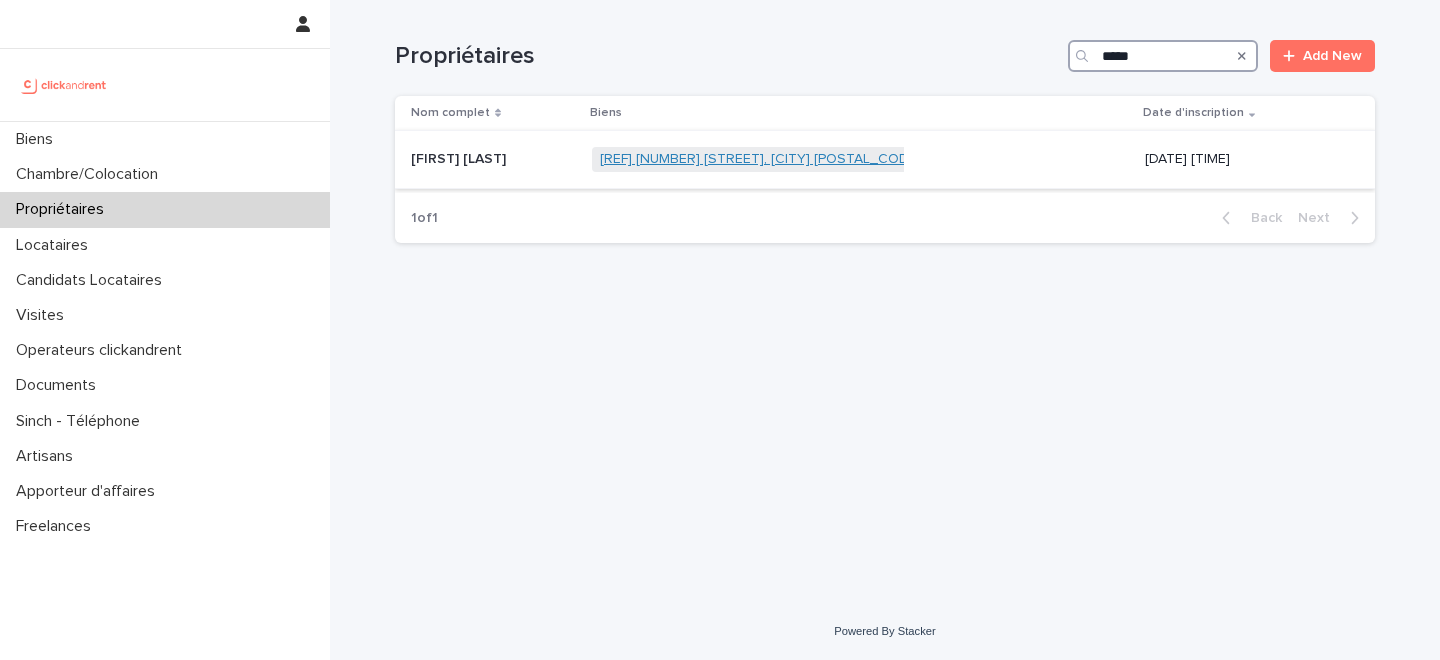 type on "*****" 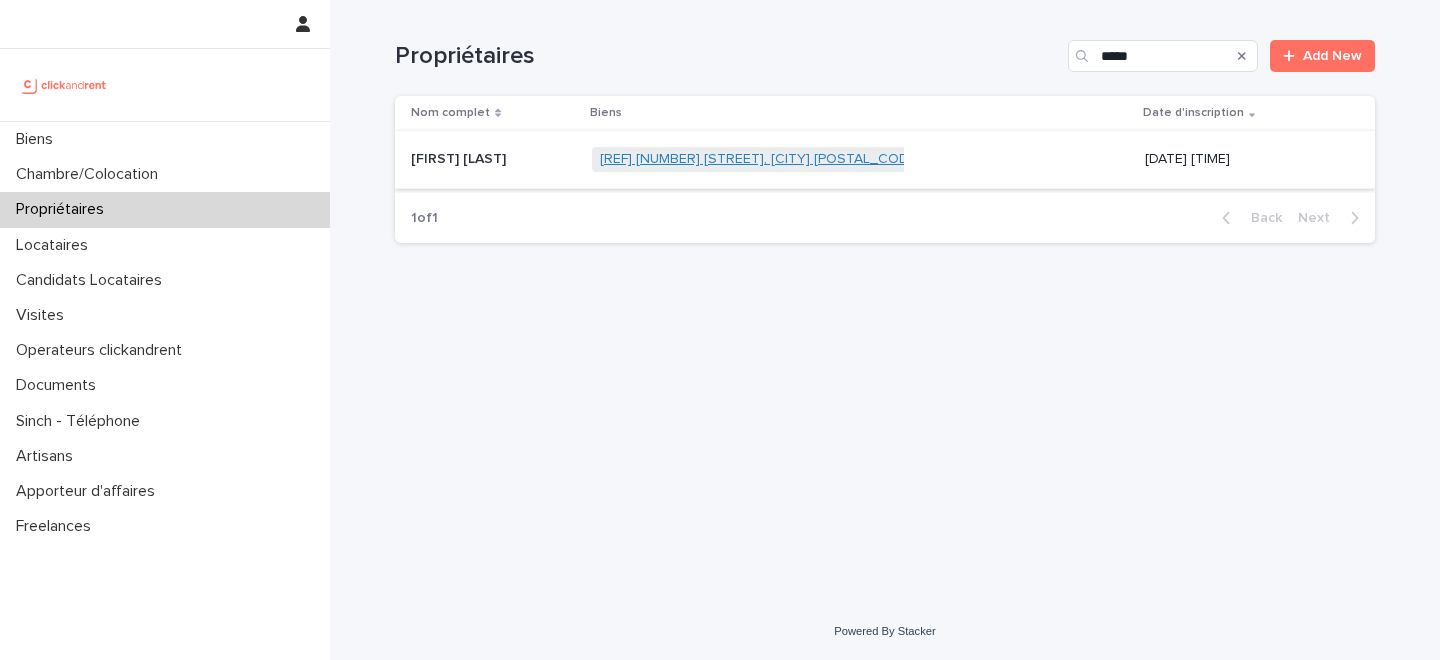 click on "[REF] [NUMBER] [STREET], [CITY] [POSTAL_CODE]" at bounding box center [760, 159] 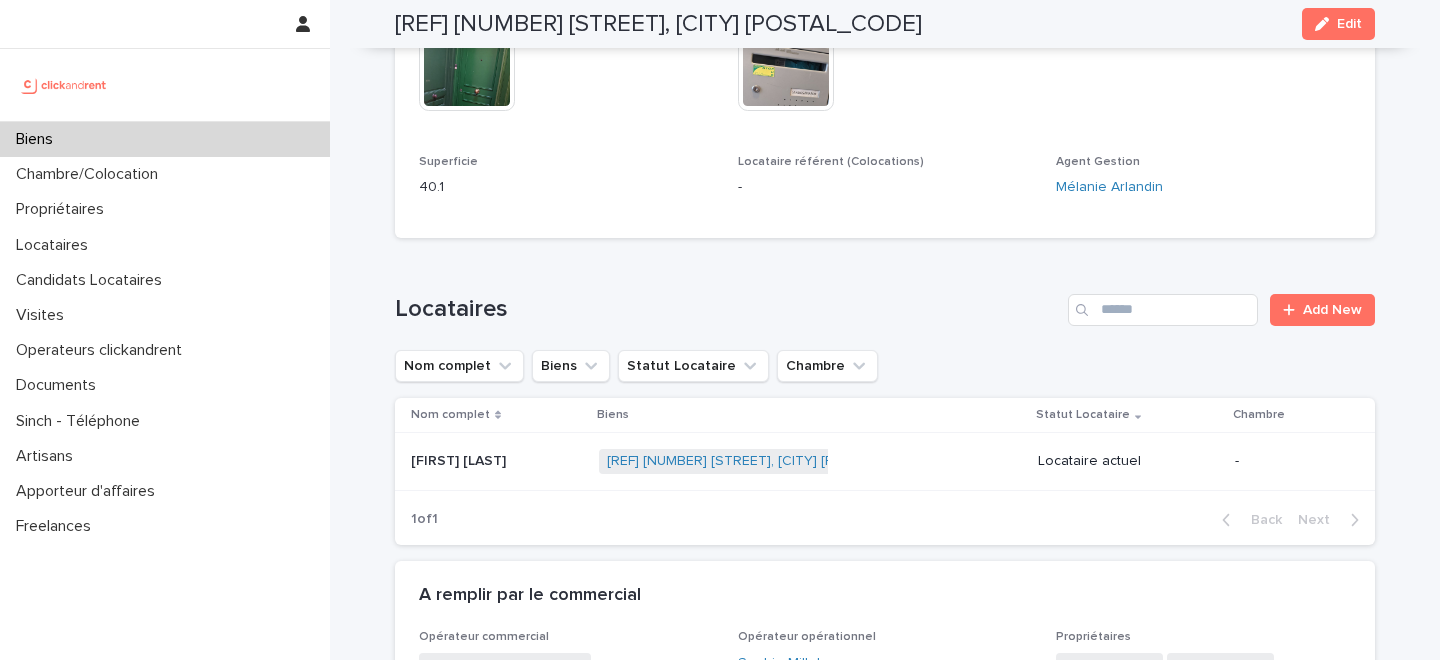scroll, scrollTop: 697, scrollLeft: 0, axis: vertical 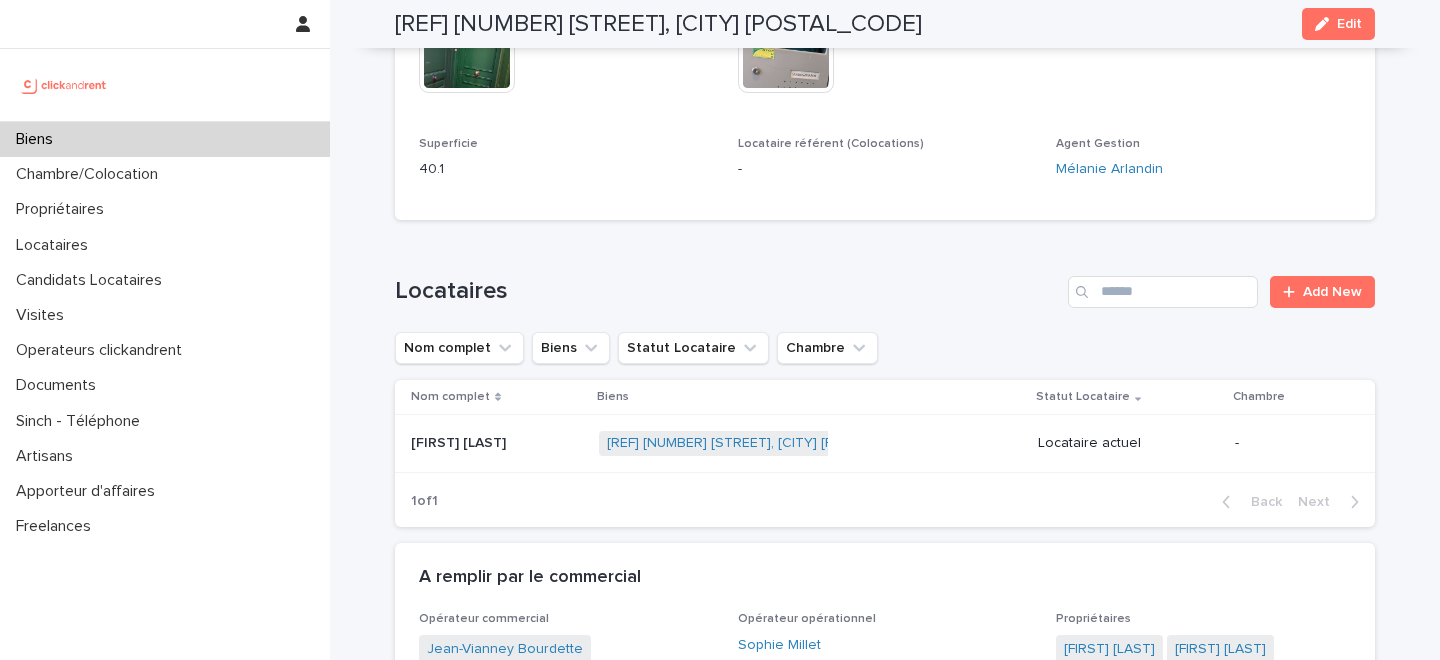 click at bounding box center (497, 443) 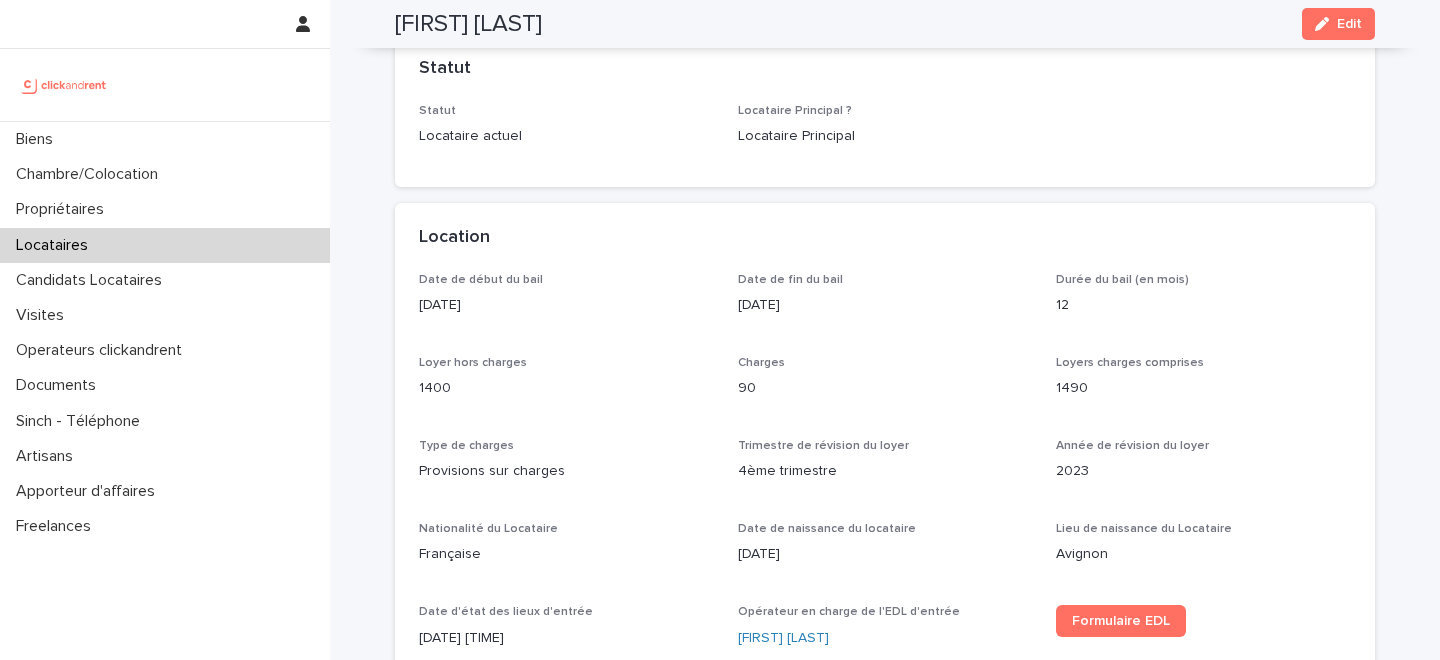 scroll, scrollTop: 463, scrollLeft: 0, axis: vertical 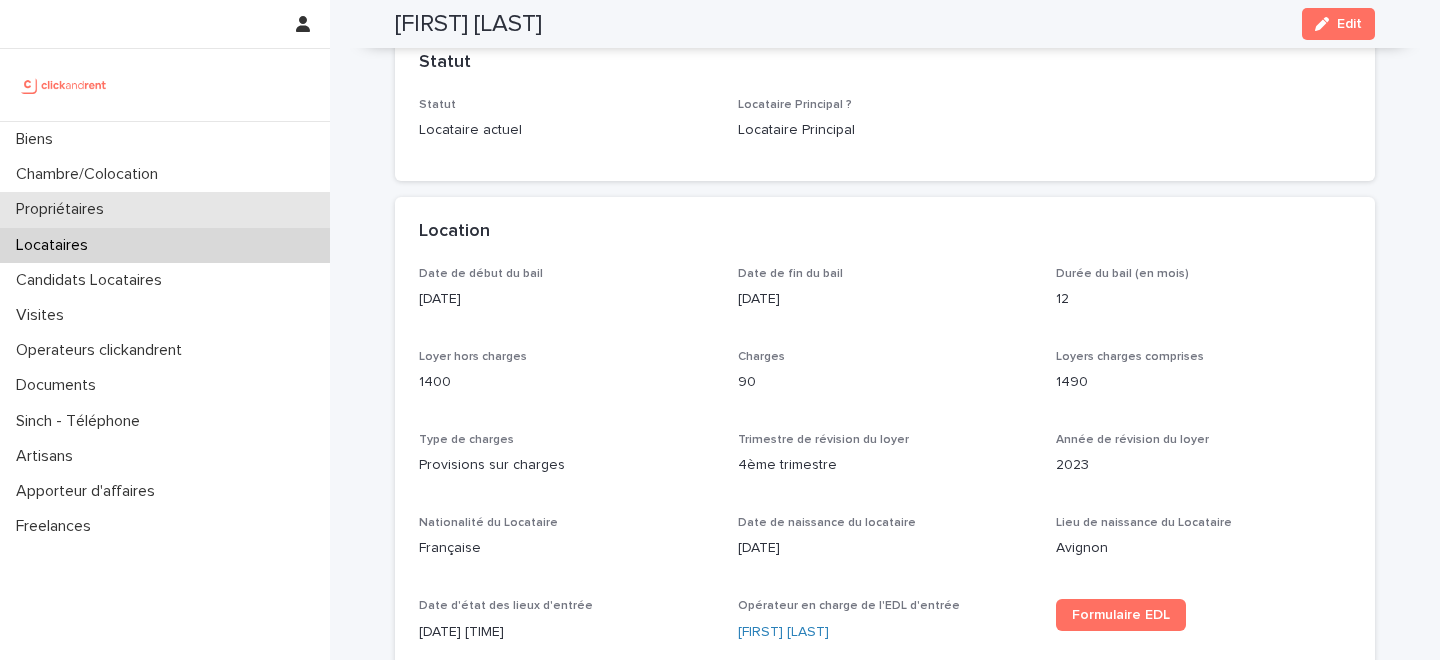 click on "Propriétaires" at bounding box center [165, 209] 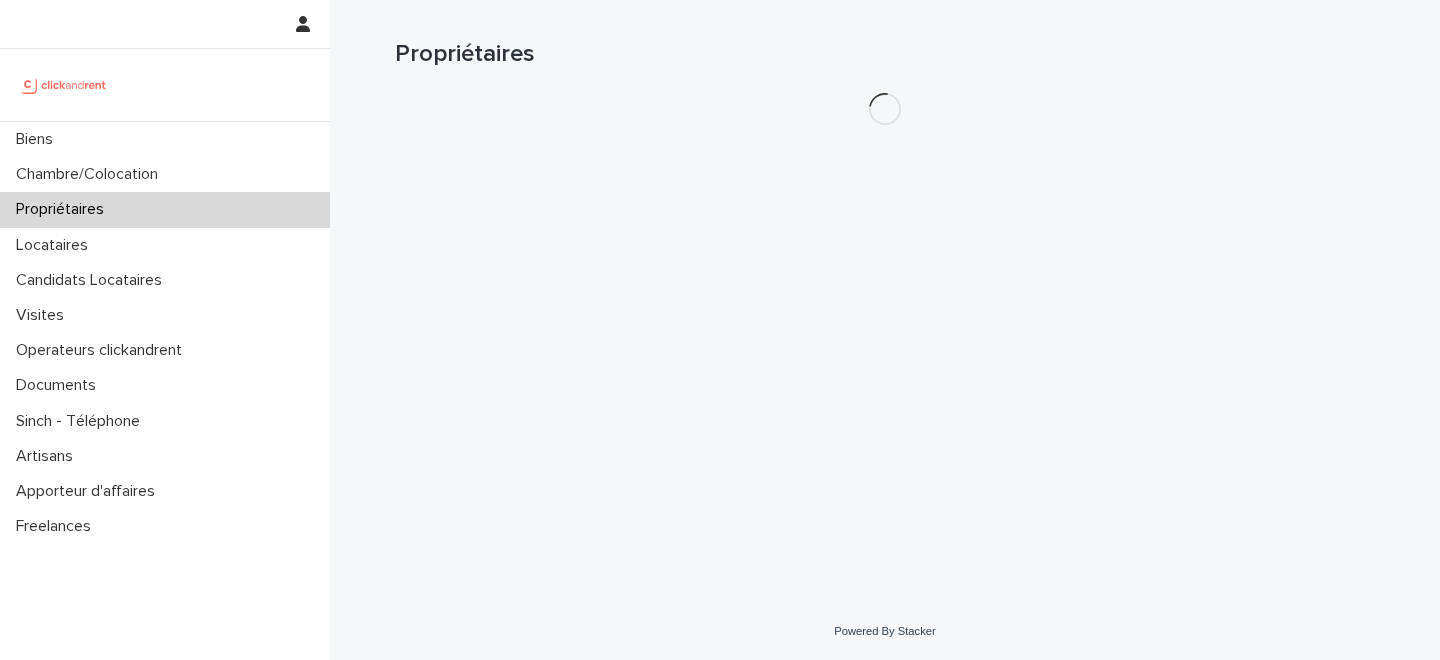 scroll, scrollTop: 0, scrollLeft: 0, axis: both 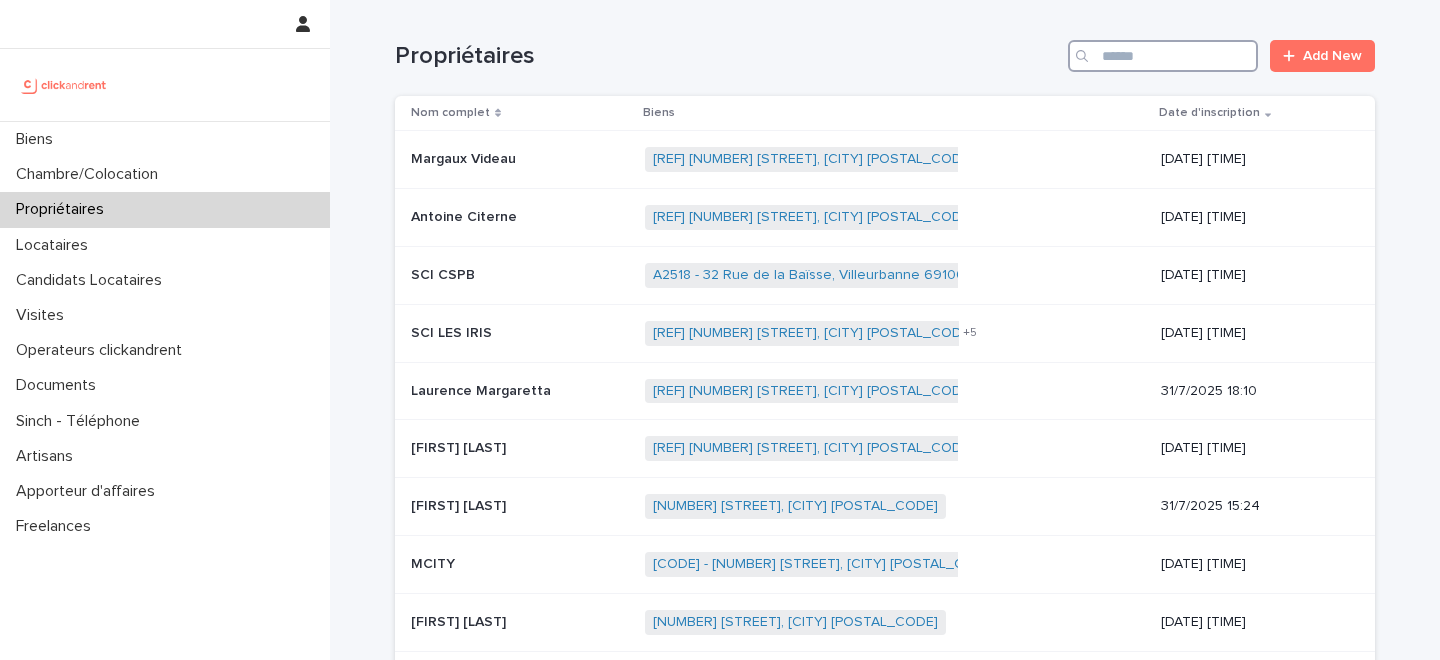 click at bounding box center [1163, 56] 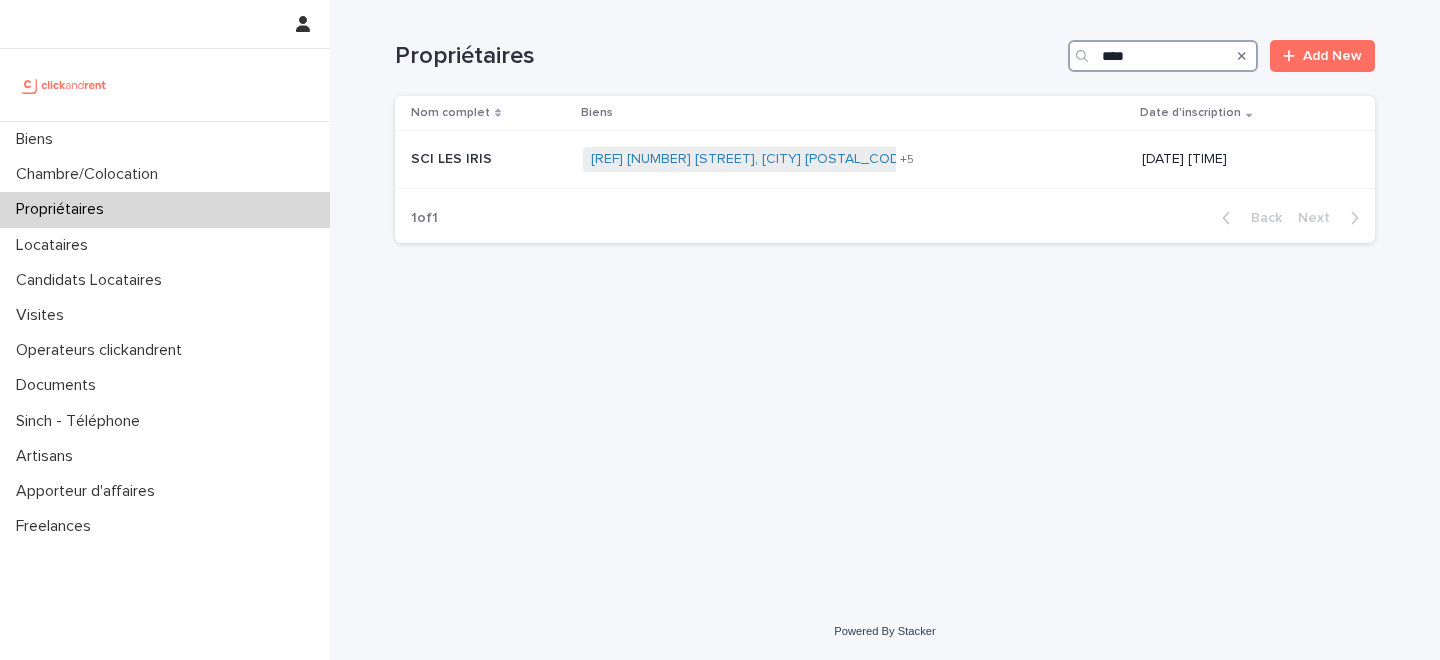 type on "****" 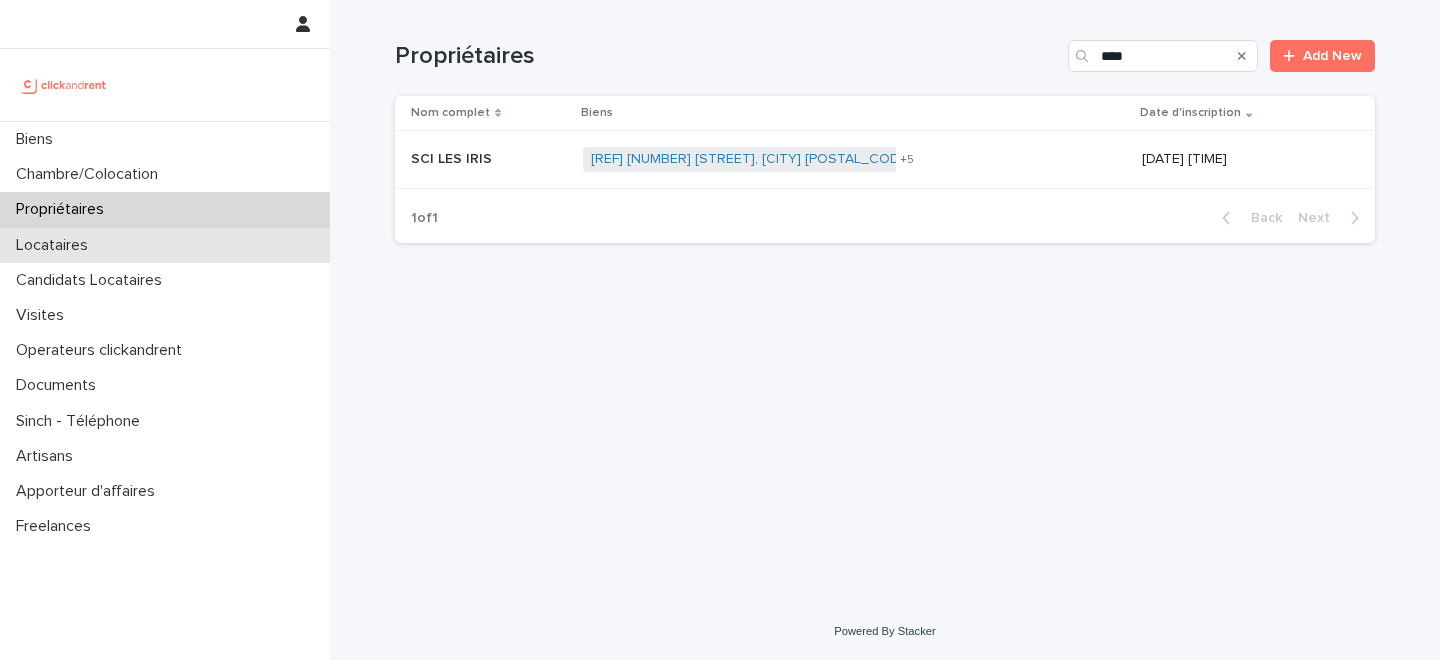 click on "Locataires" at bounding box center [165, 245] 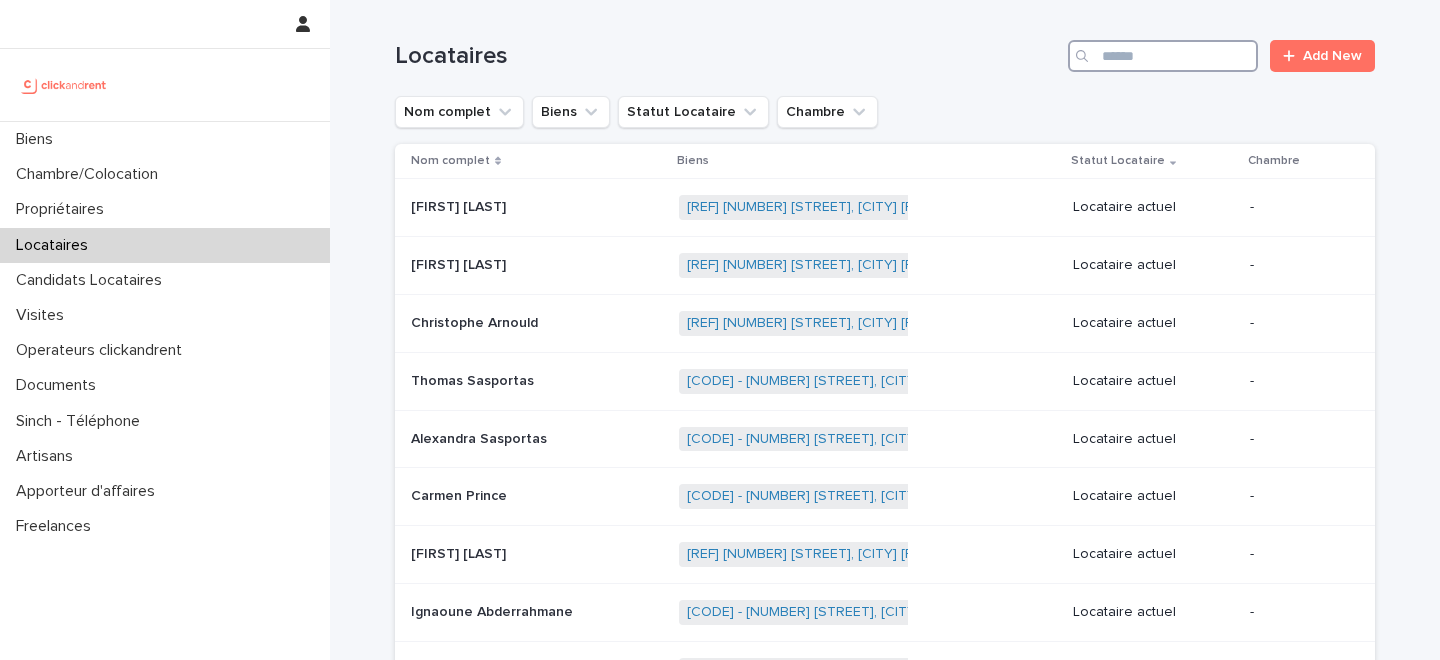 click at bounding box center (1163, 56) 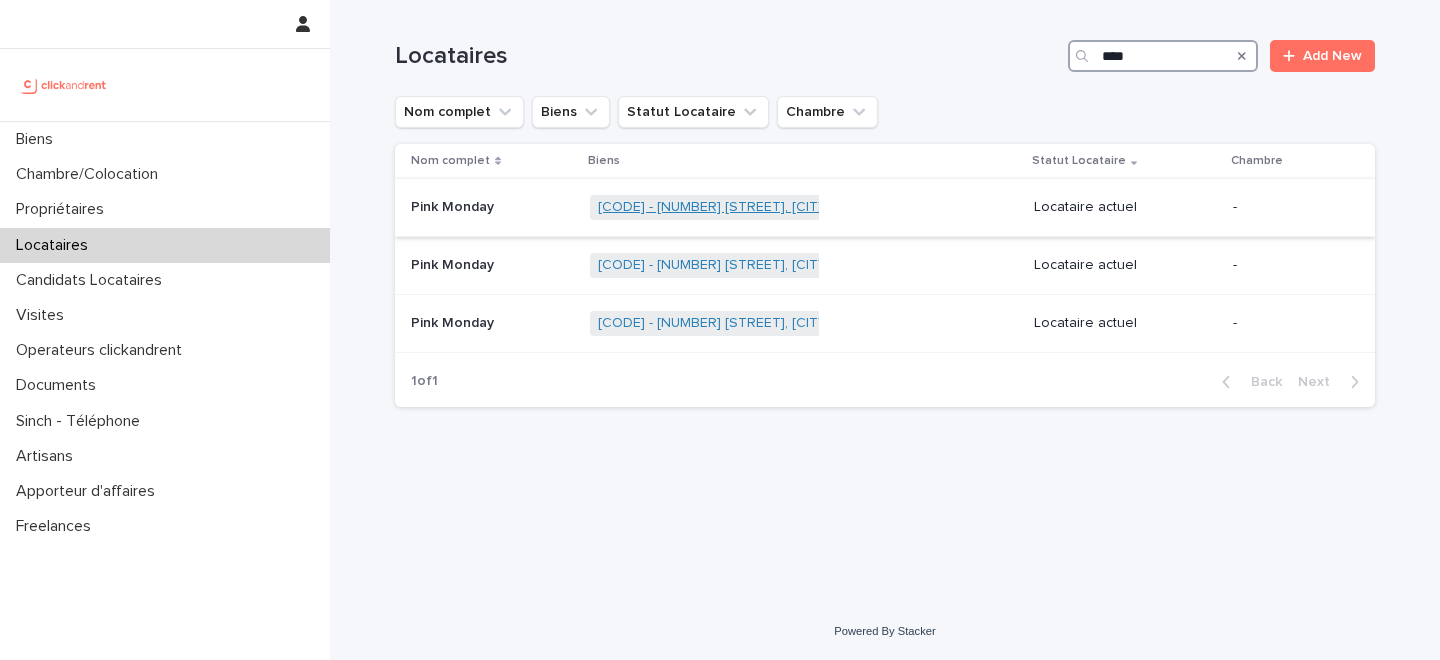 type on "****" 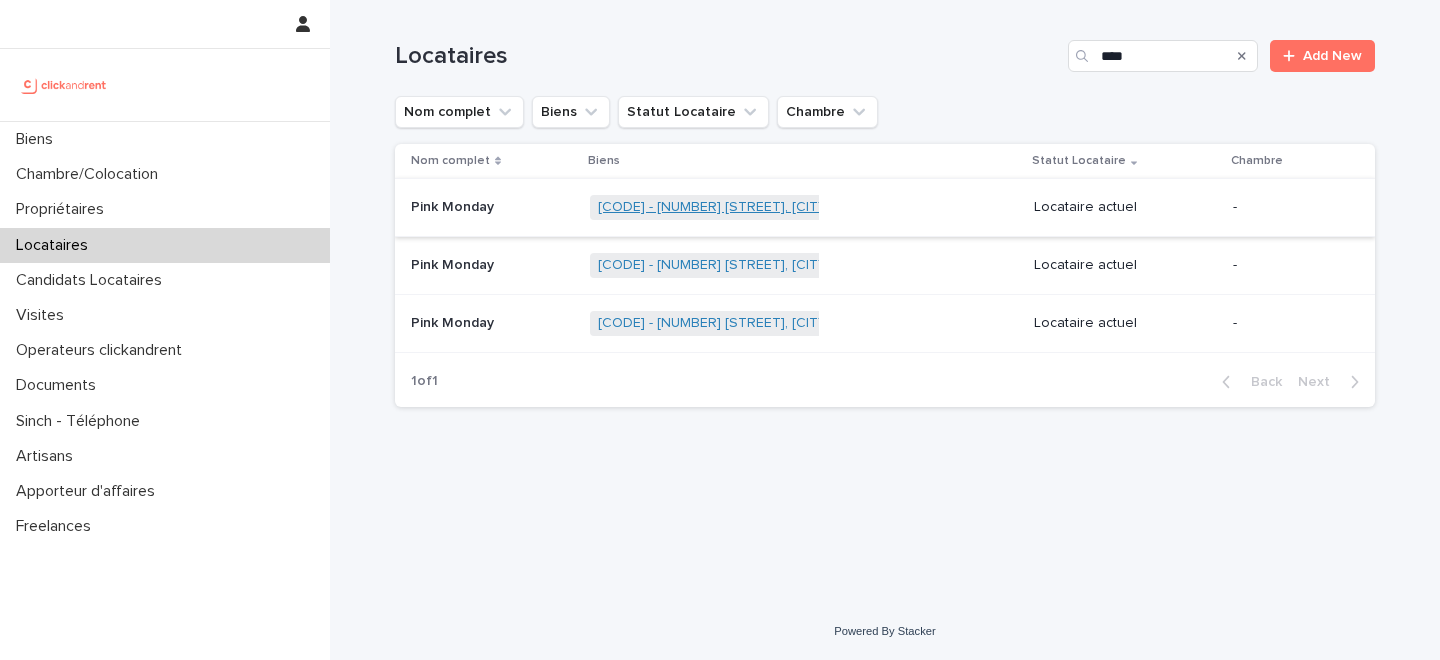 click on "[CODE] - [NUMBER] [STREET], [CITY] [POSTAL_CODE]" at bounding box center [770, 207] 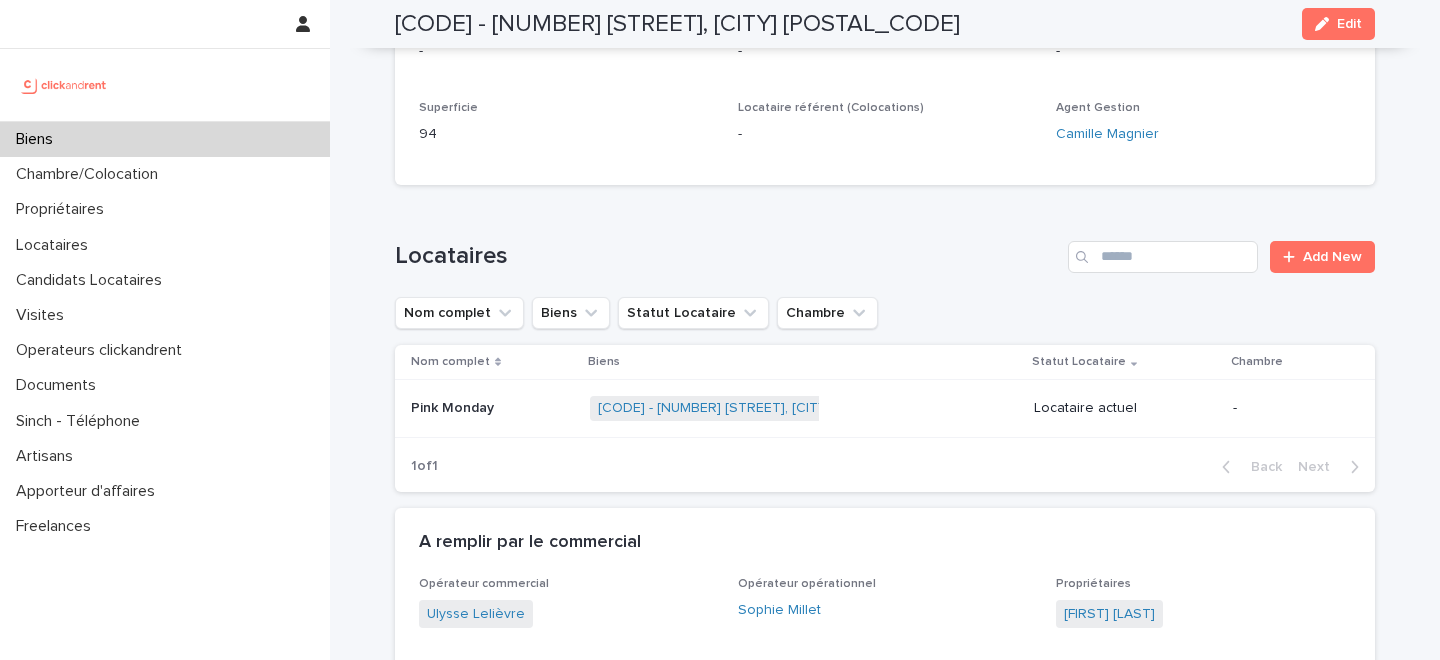 scroll, scrollTop: 545, scrollLeft: 0, axis: vertical 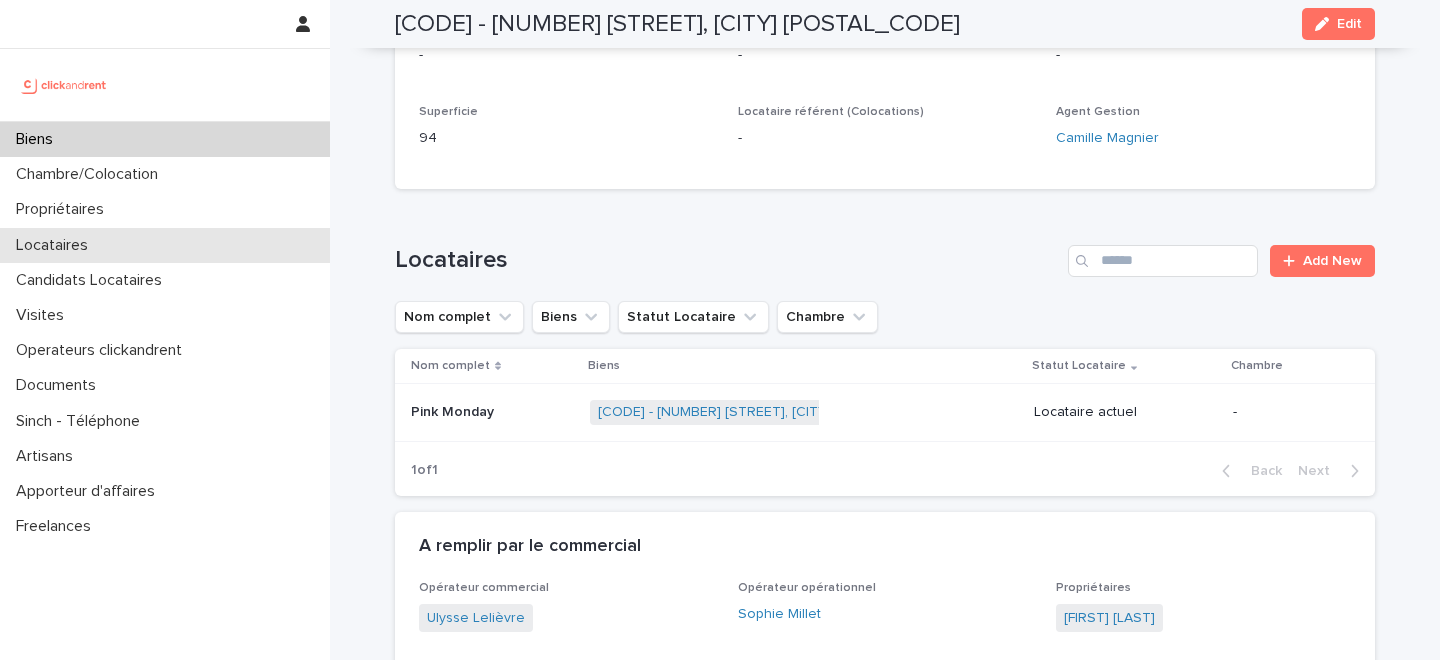 click on "Locataires" at bounding box center (165, 245) 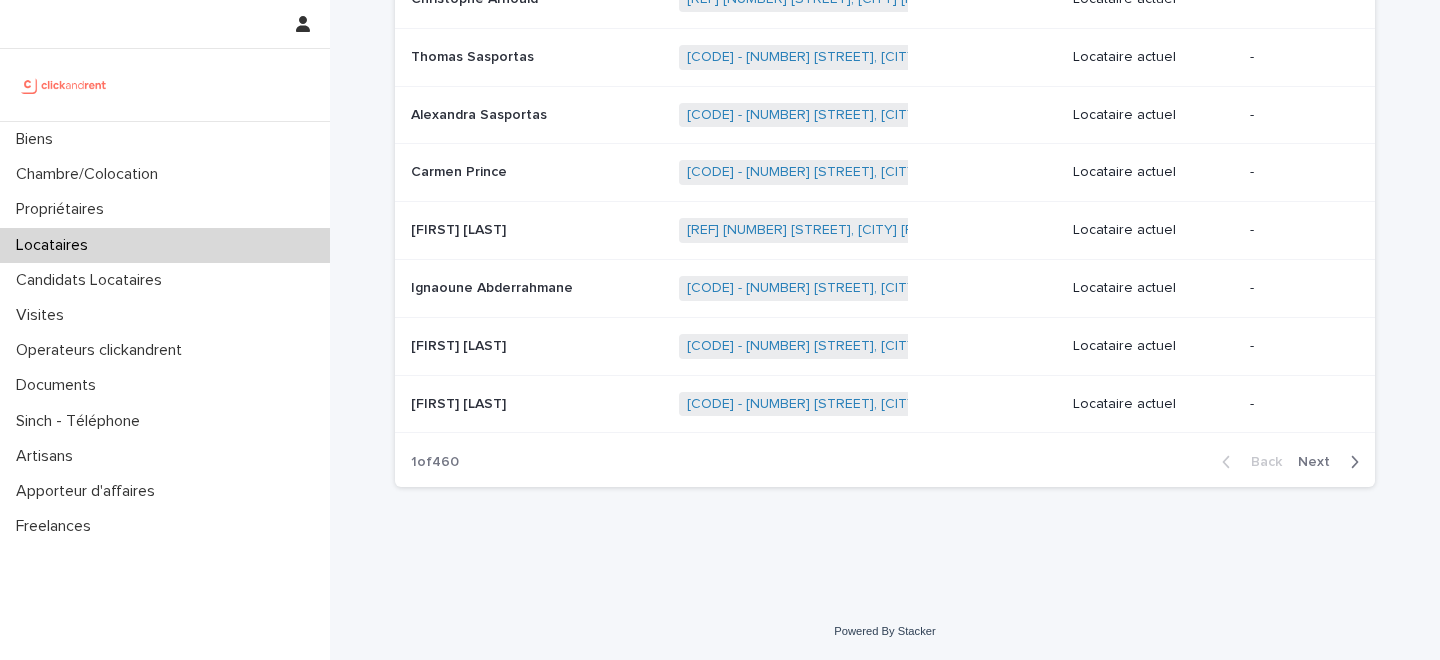 scroll, scrollTop: 0, scrollLeft: 0, axis: both 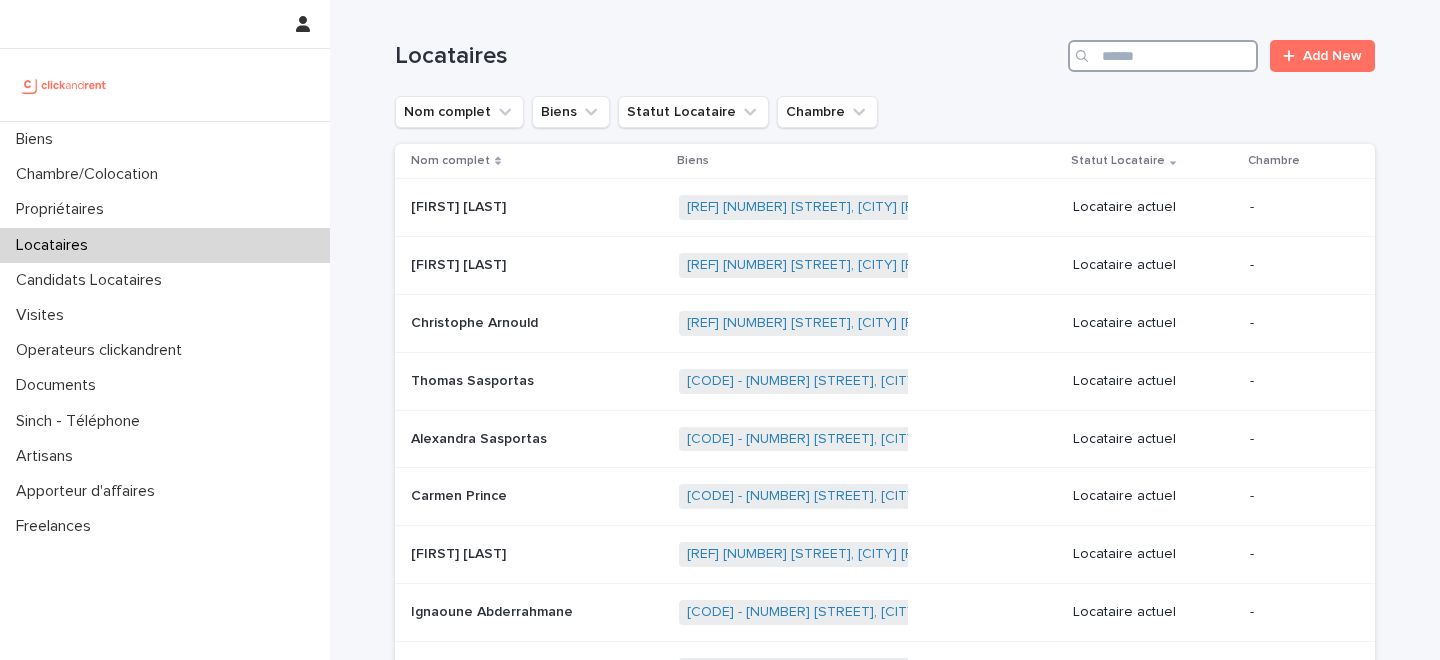 click at bounding box center (1163, 56) 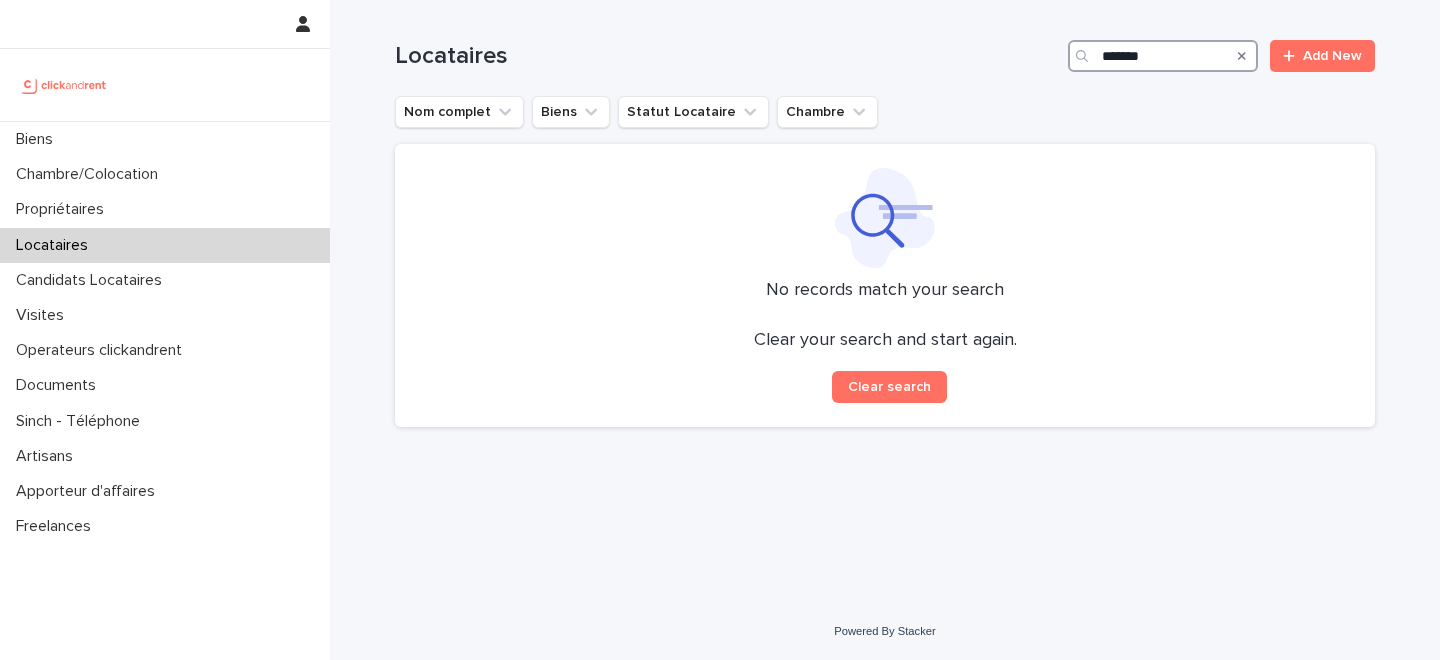 click on "*******" at bounding box center (1163, 56) 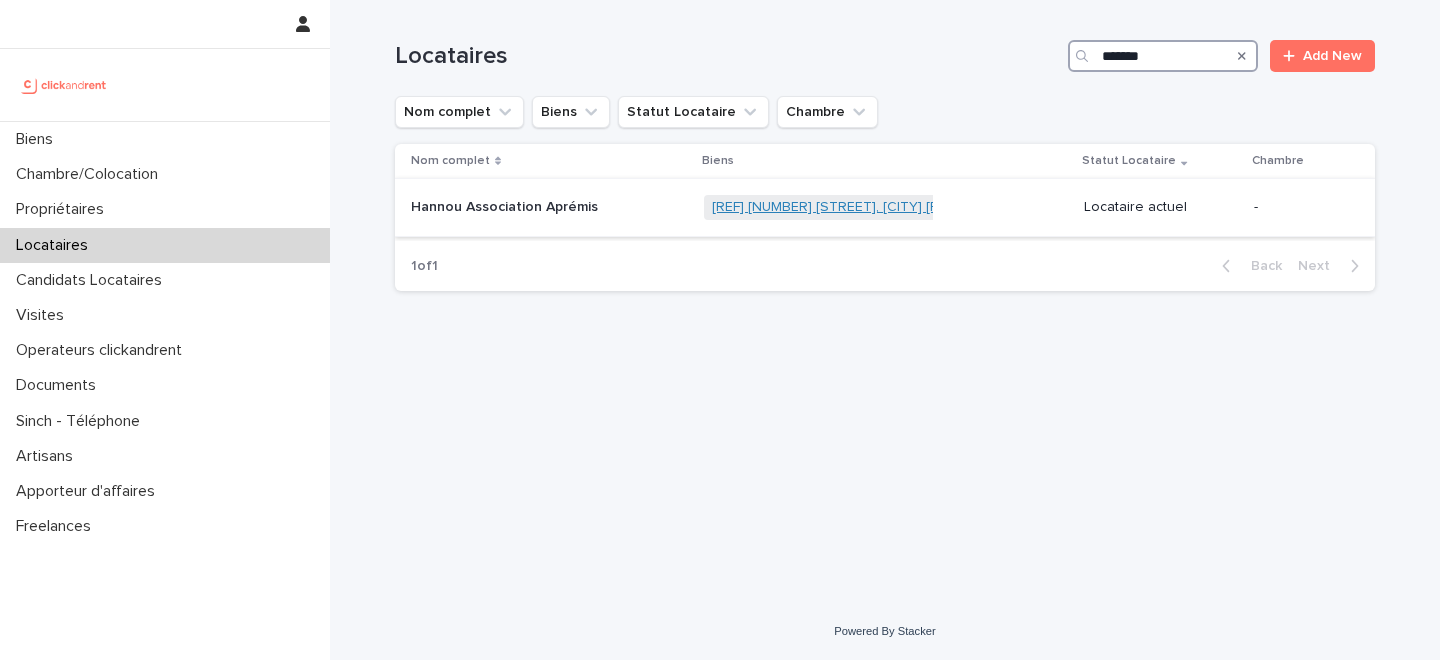 type on "*******" 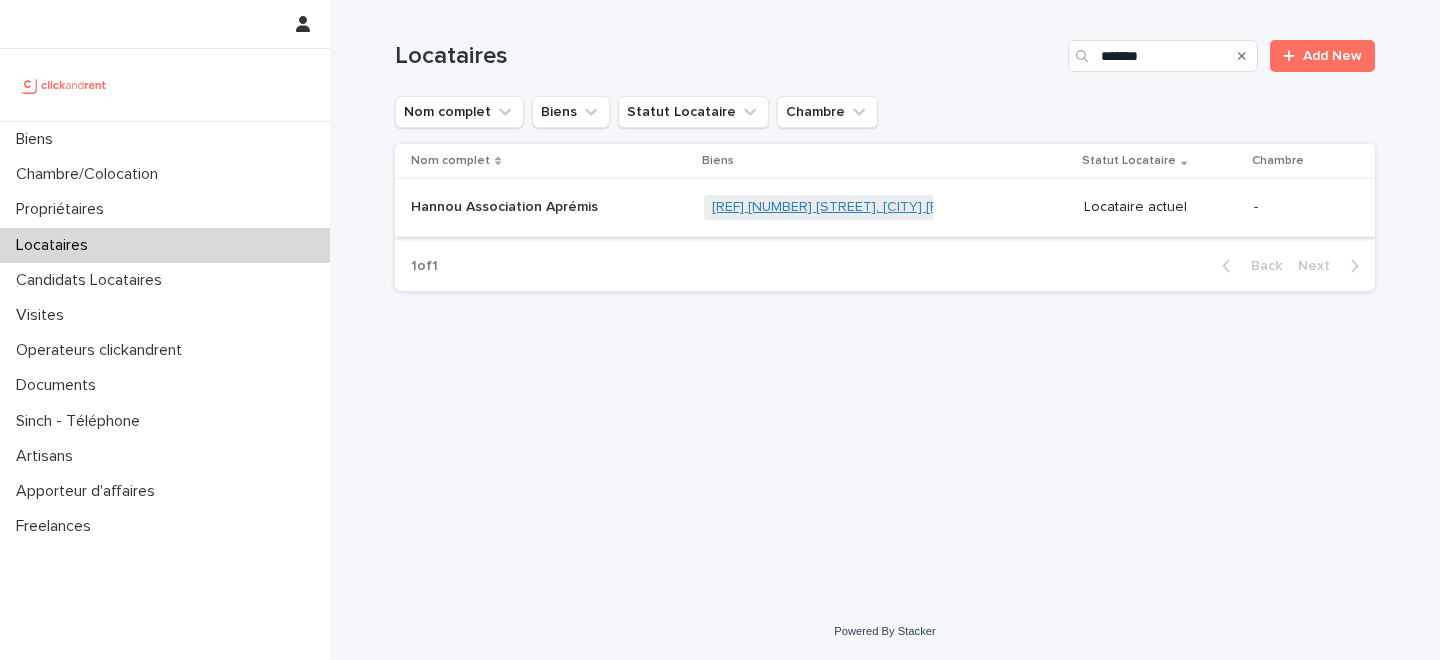 click on "[REF] [NUMBER] [STREET], [CITY] [POSTAL_CODE]" at bounding box center [872, 207] 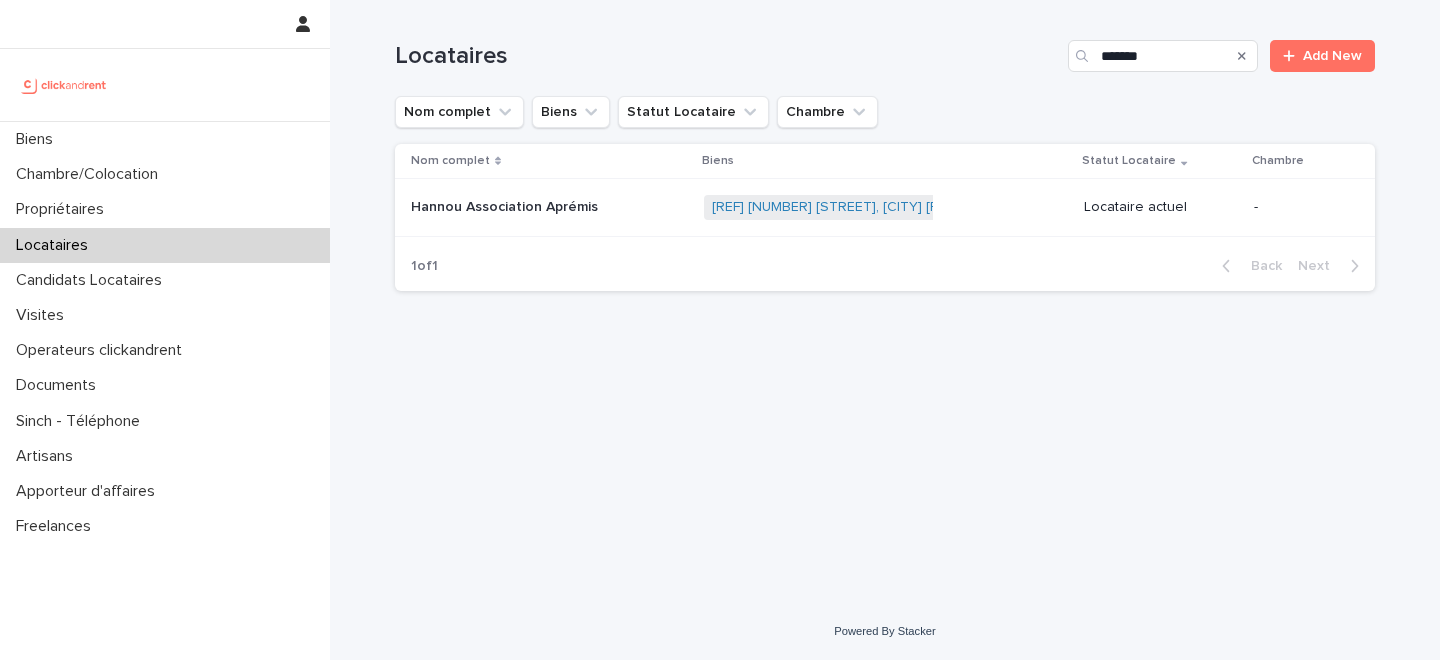click on "Hannou Association Aprémis" at bounding box center (506, 205) 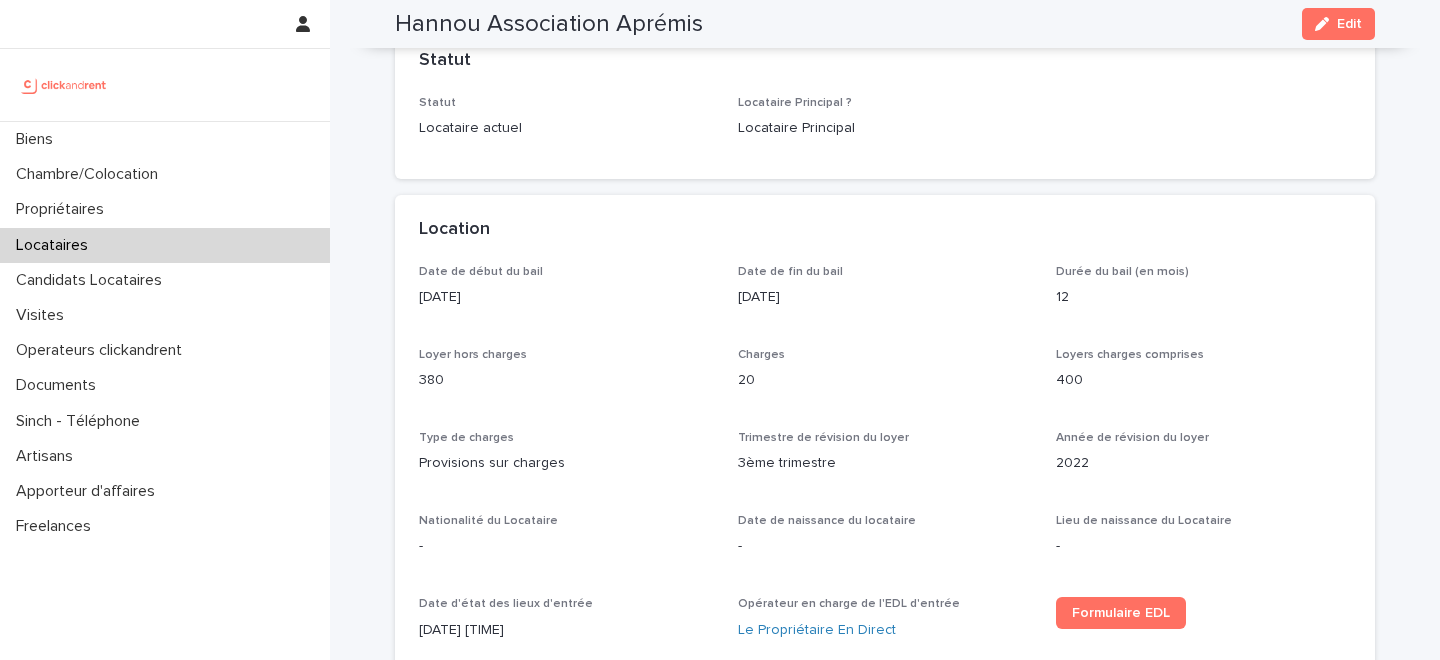 scroll, scrollTop: 0, scrollLeft: 0, axis: both 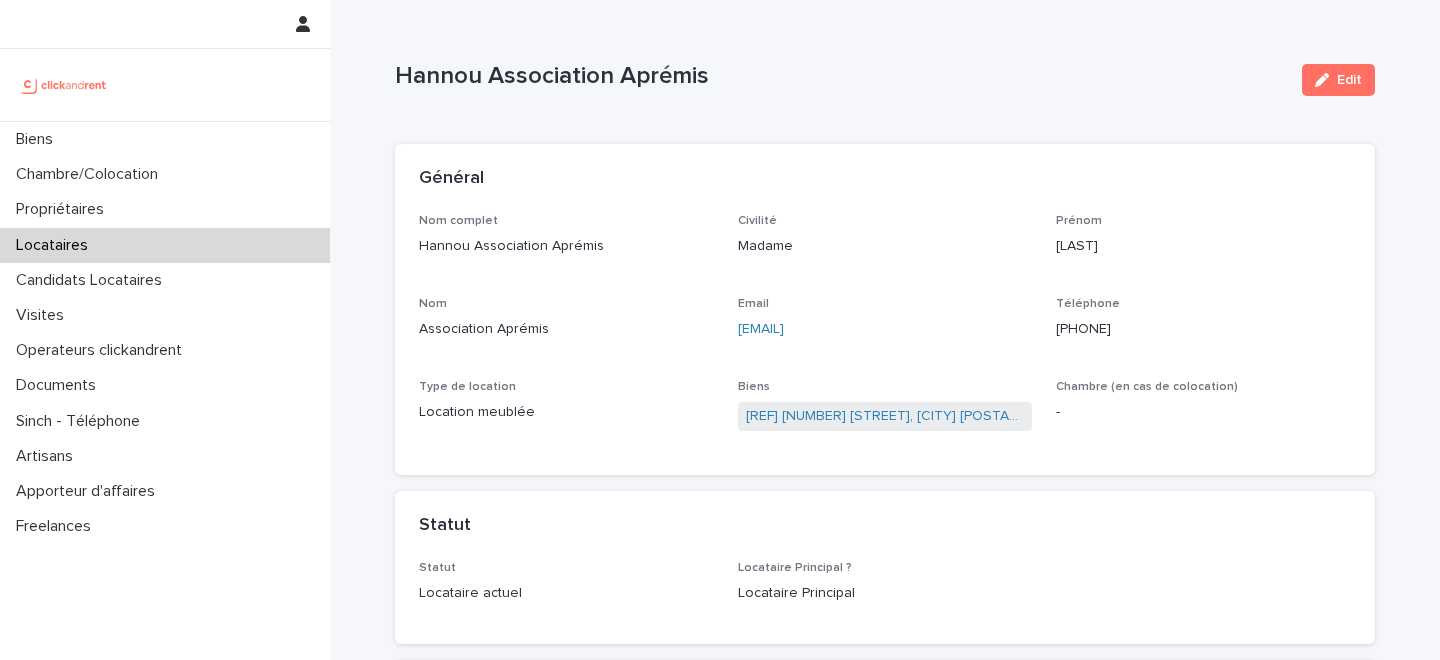 click on "Nom complet [LAST] Association Aprémis Civilité Madame Prénom [LAST] Nom Association Aprémis Email [EMAIL] Téléphone [PHONE] Type de location Location meublée Biens [REF] [NUMBER] [STREET], [CITY] [POSTAL_CODE]   Chambre (en cas de colocation) -" at bounding box center (885, 333) 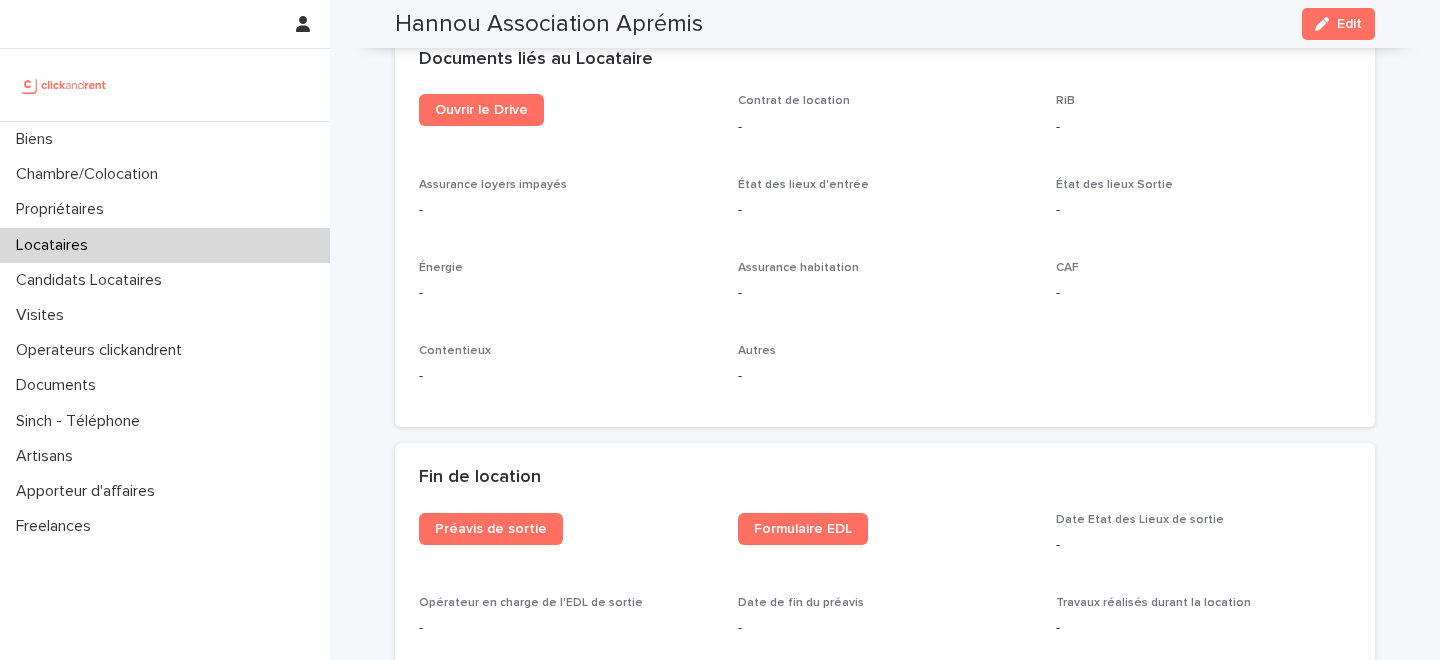 scroll, scrollTop: 2145, scrollLeft: 0, axis: vertical 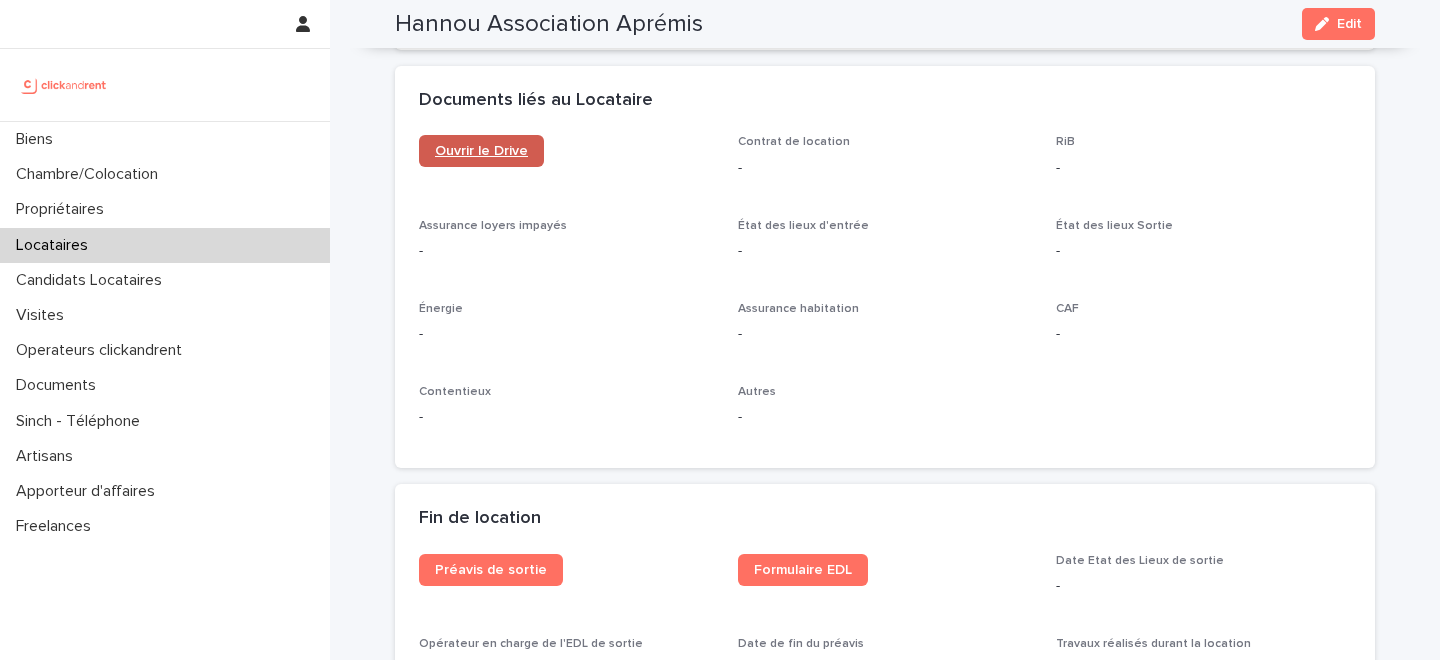click on "Ouvrir le Drive" at bounding box center (481, 151) 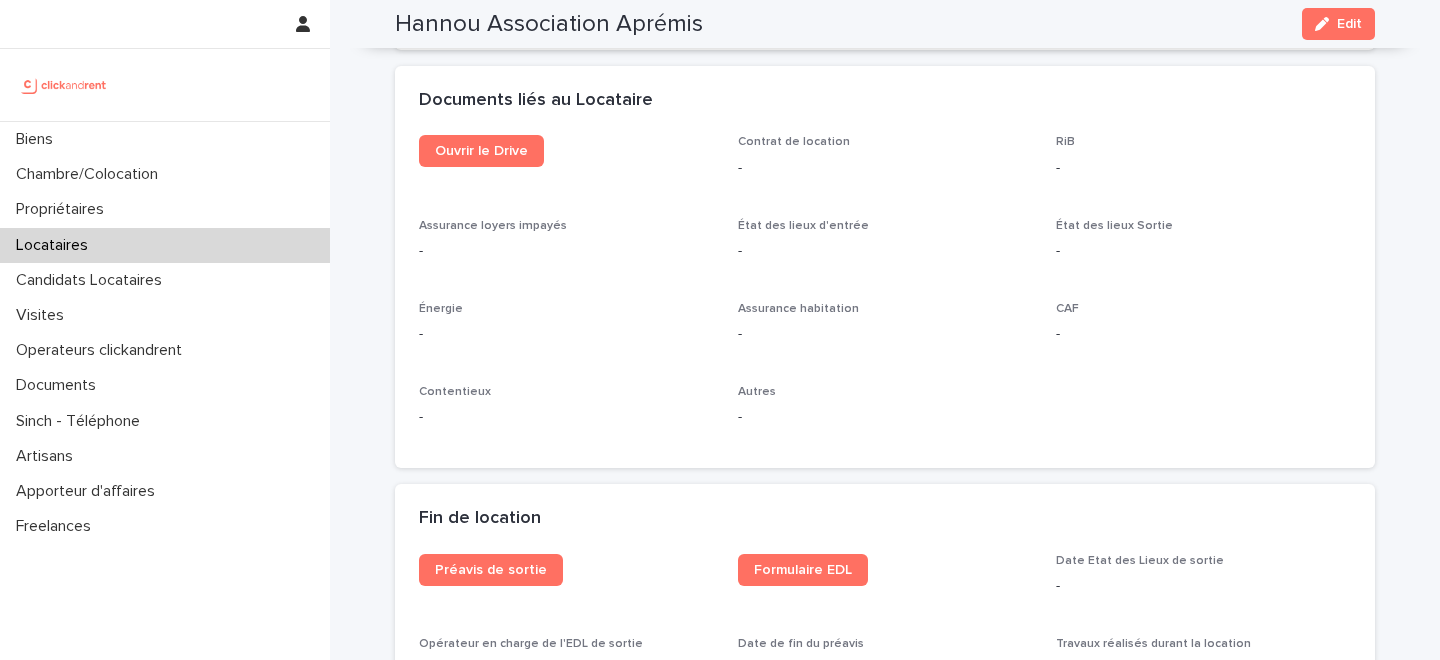 scroll, scrollTop: 0, scrollLeft: 0, axis: both 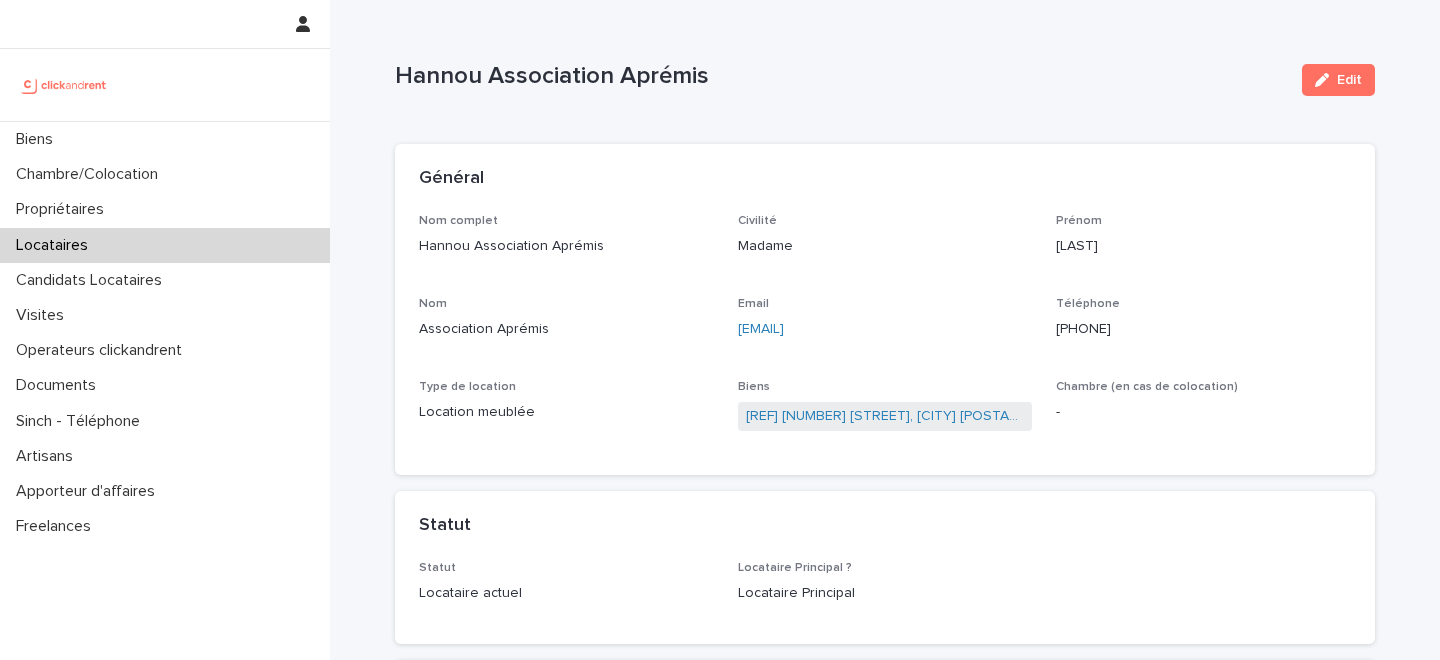 click on "Locataires" at bounding box center (165, 245) 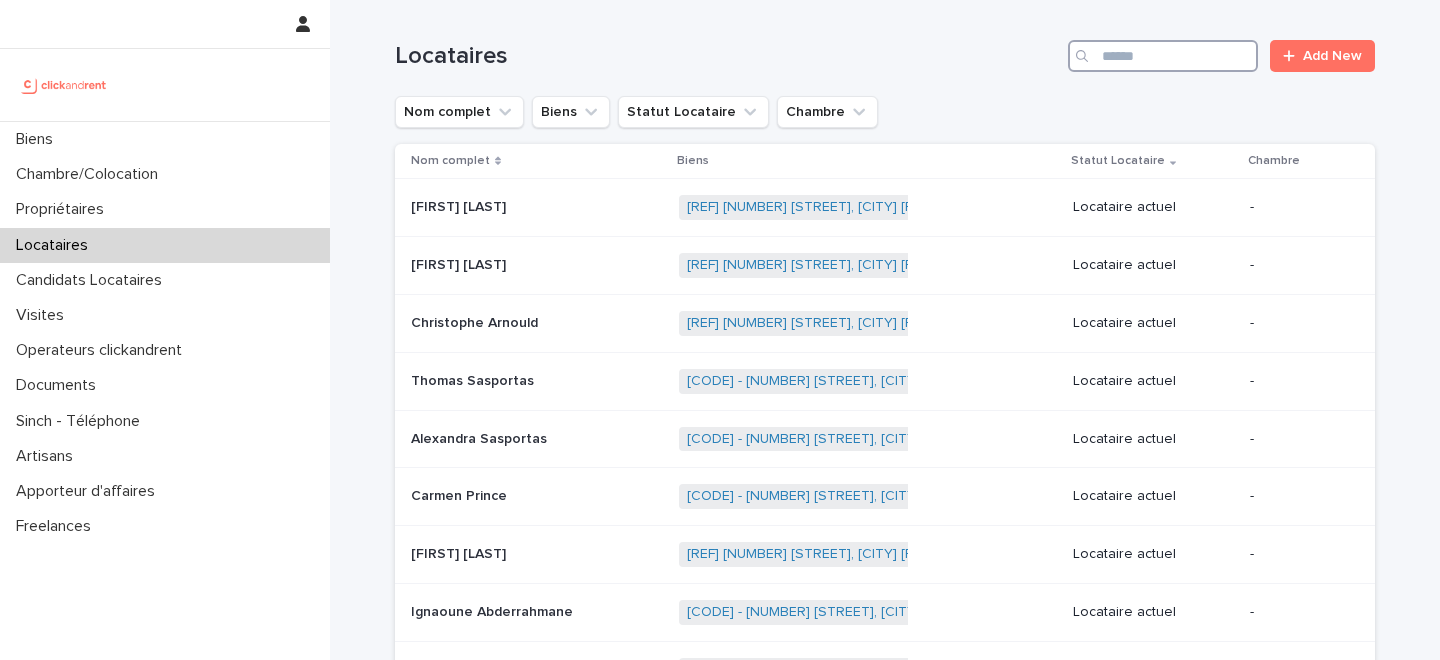 click at bounding box center (1163, 56) 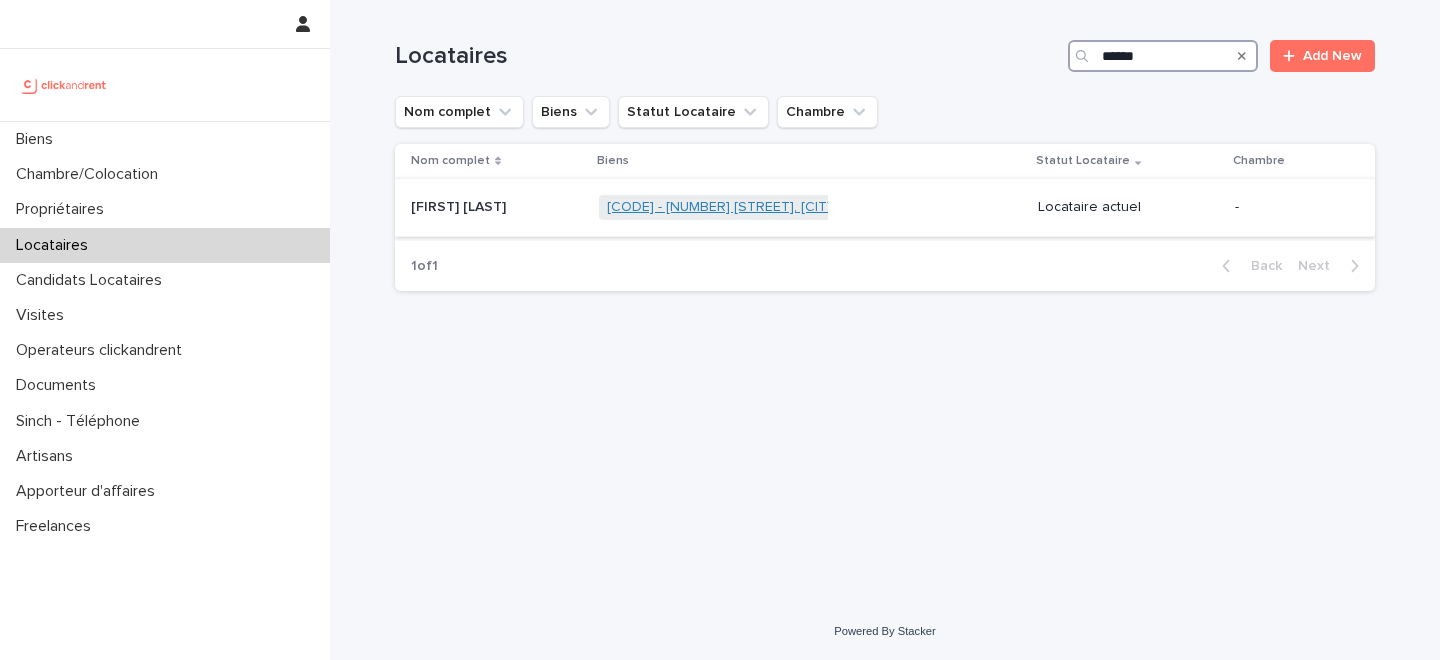 type on "******" 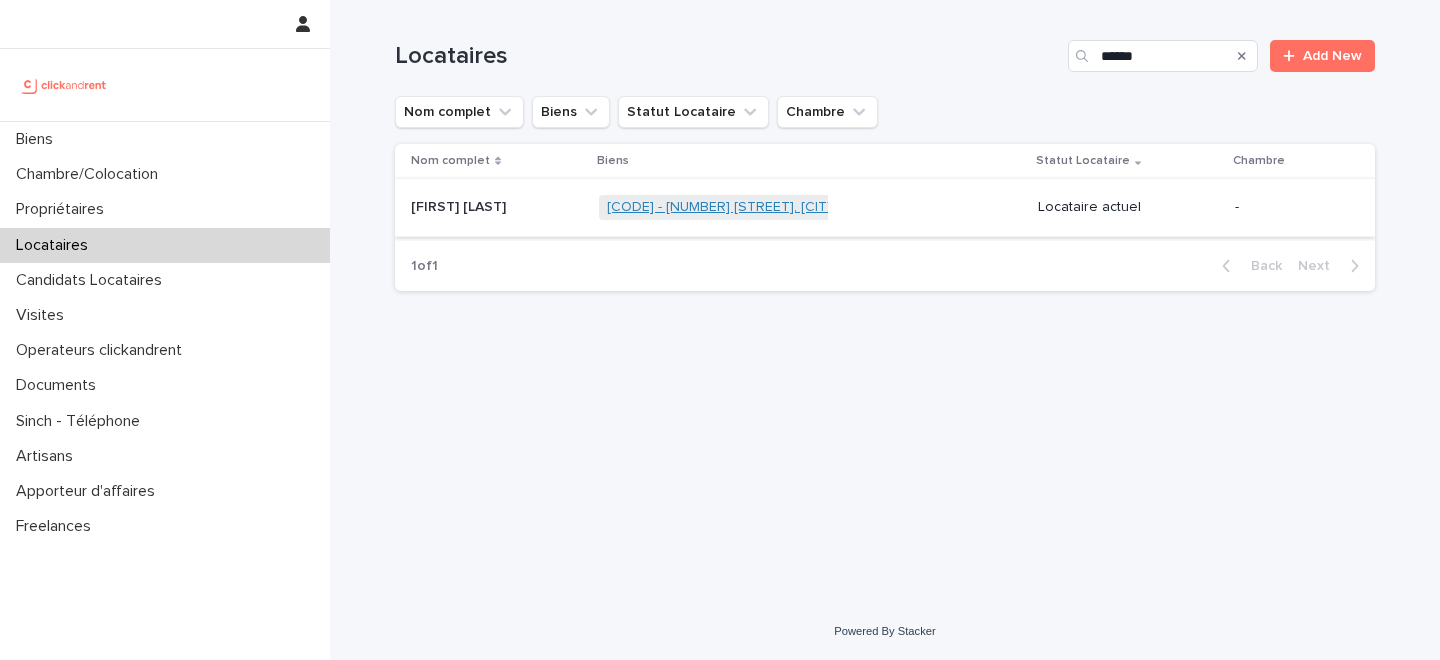 click on "[CODE] - [NUMBER] [STREET], [CITY] [POSTAL_CODE]" at bounding box center [779, 207] 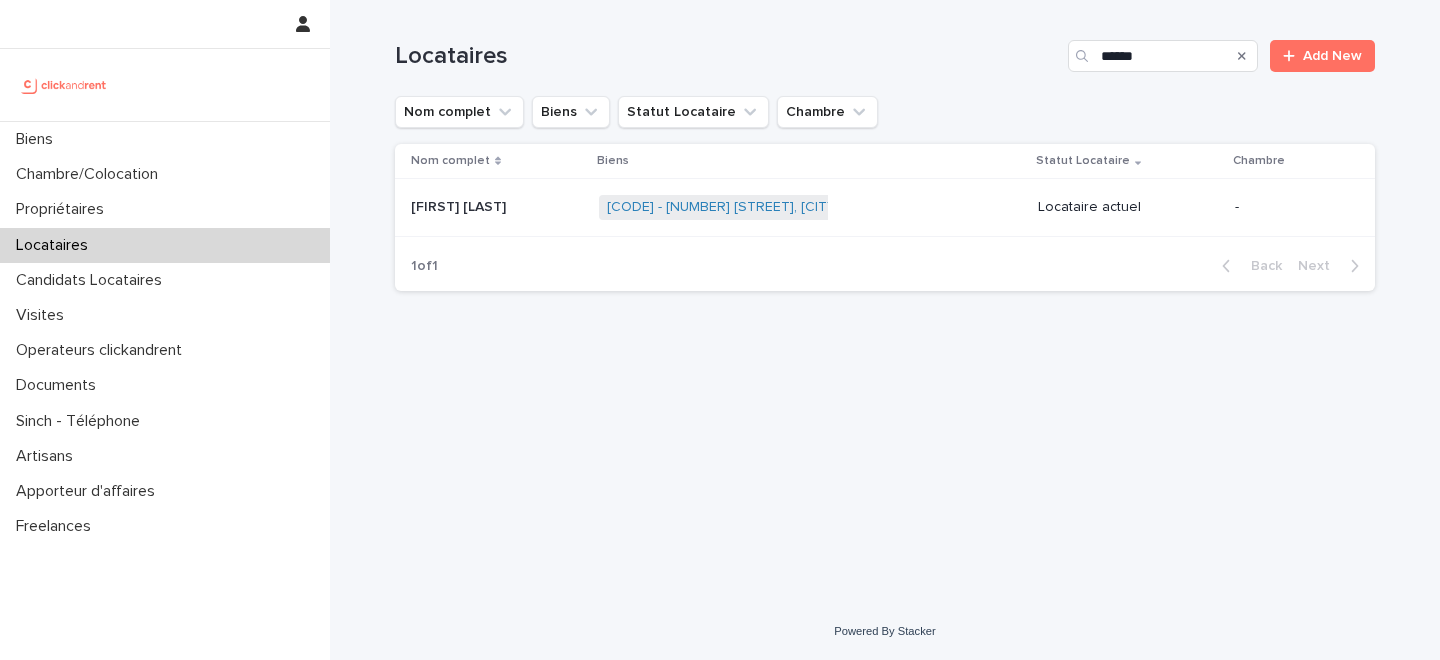 click at bounding box center (497, 207) 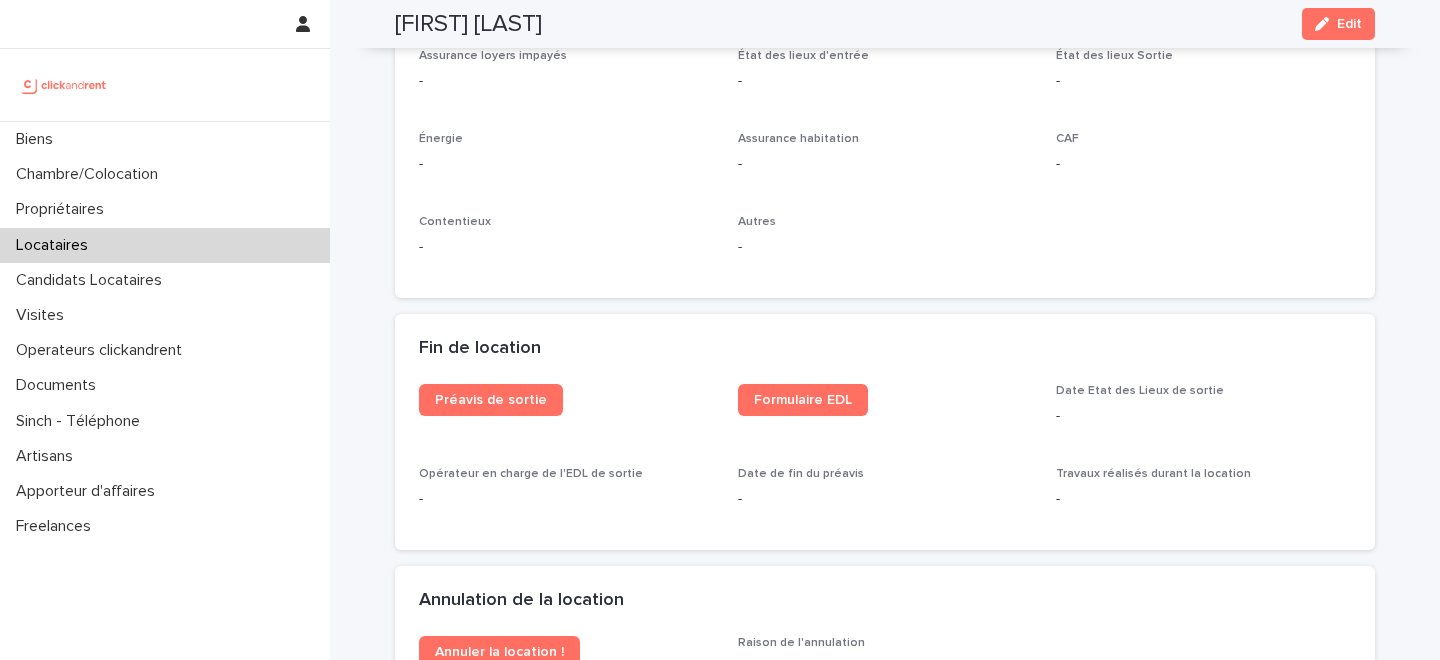 scroll, scrollTop: 2190, scrollLeft: 0, axis: vertical 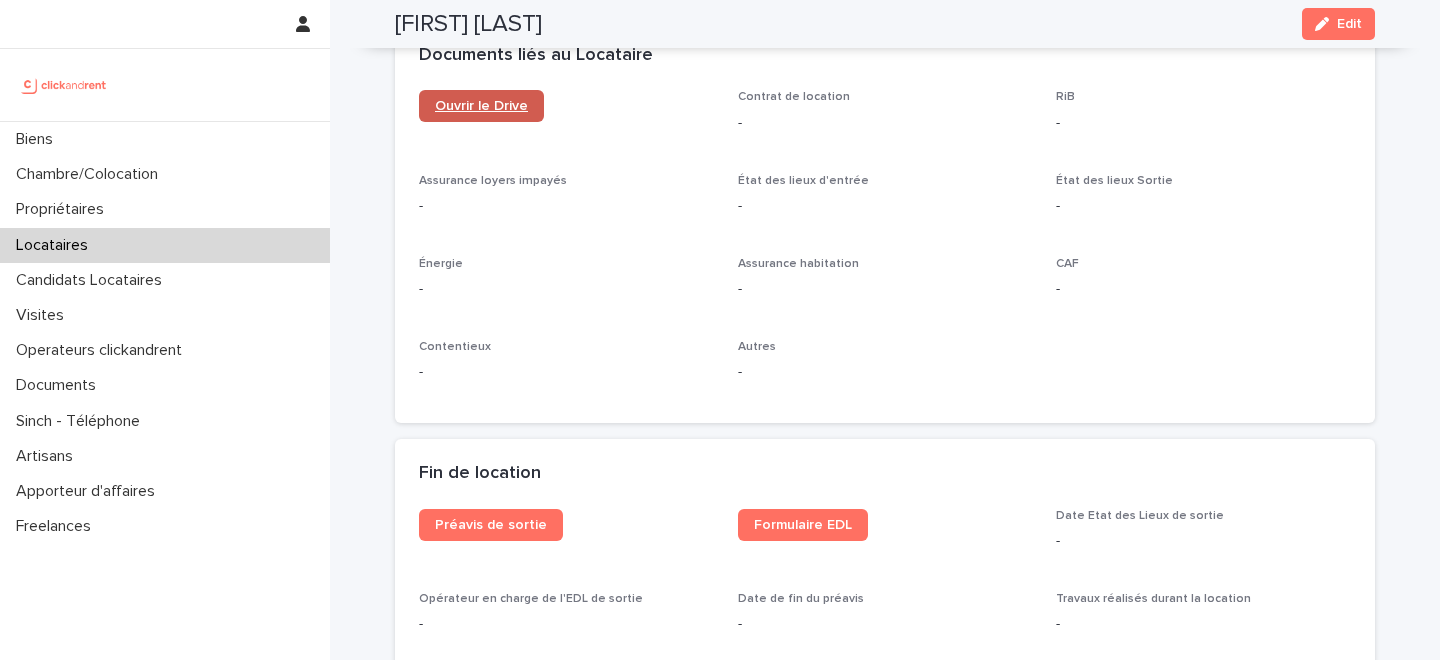 click on "Ouvrir le Drive" at bounding box center (481, 106) 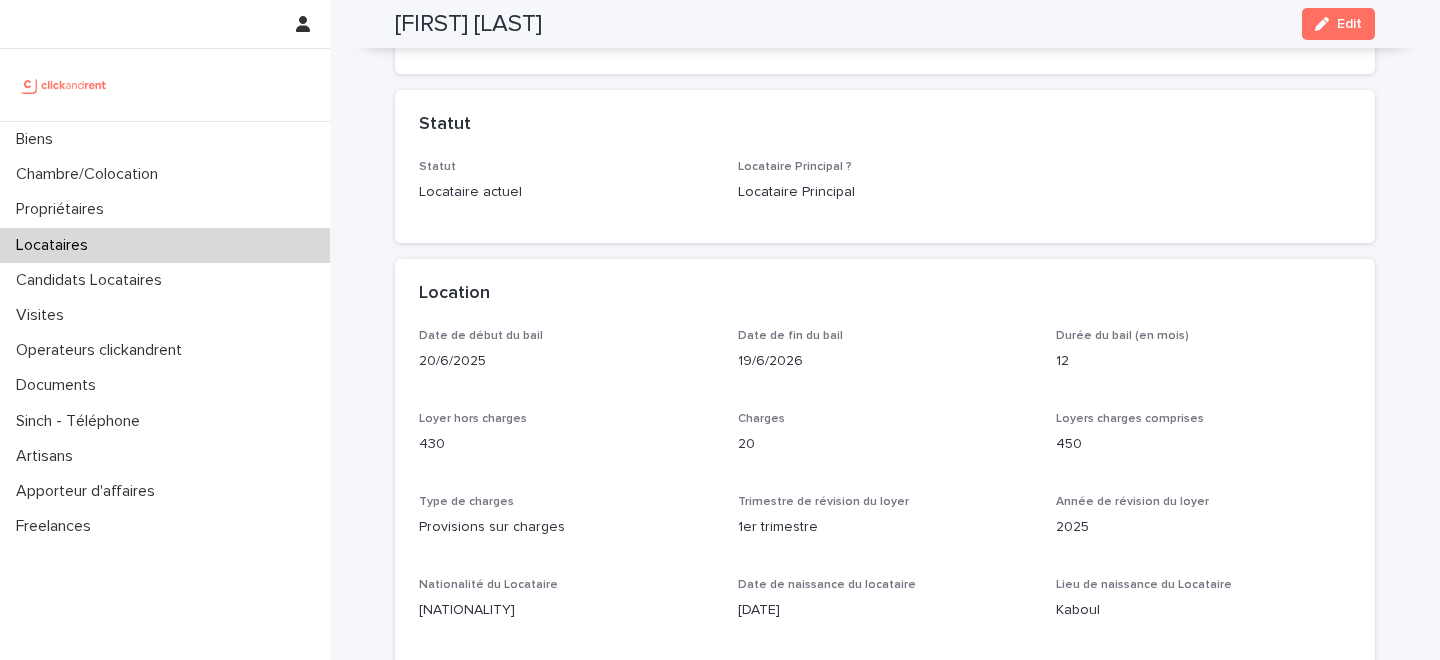 scroll, scrollTop: 404, scrollLeft: 0, axis: vertical 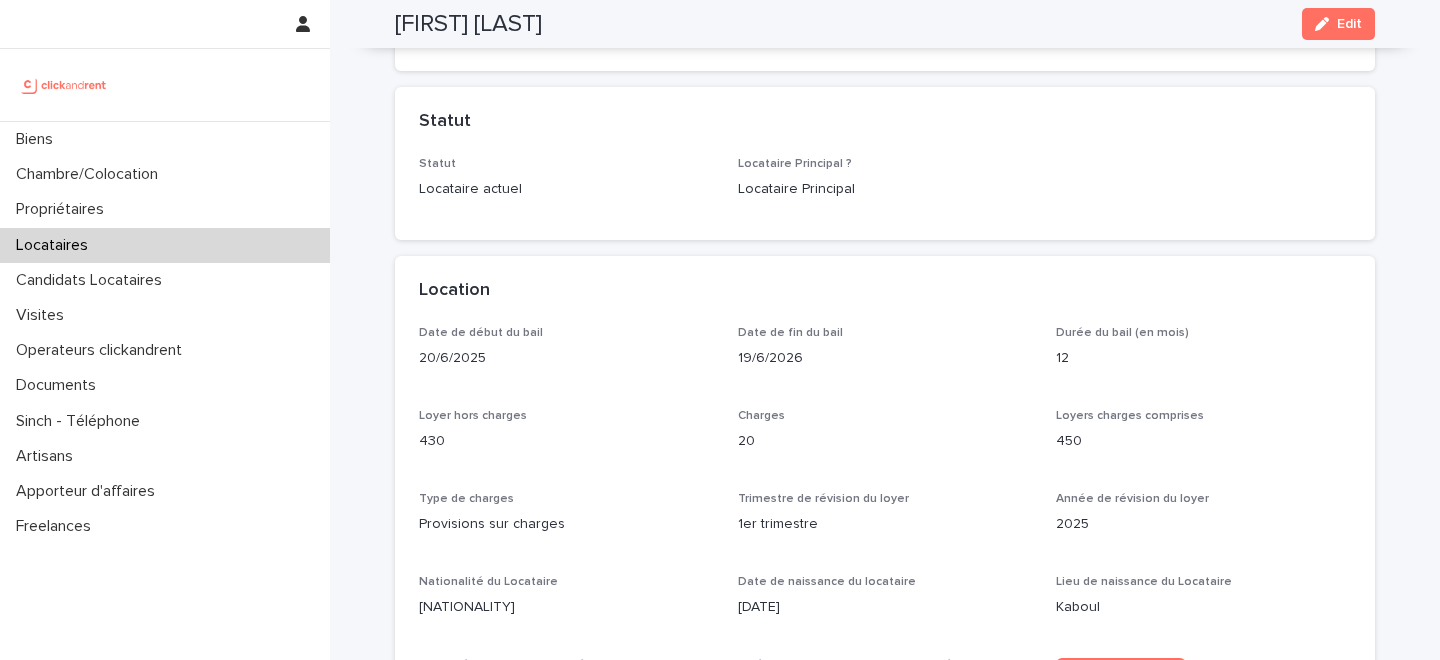 click on "Locataires" at bounding box center (165, 245) 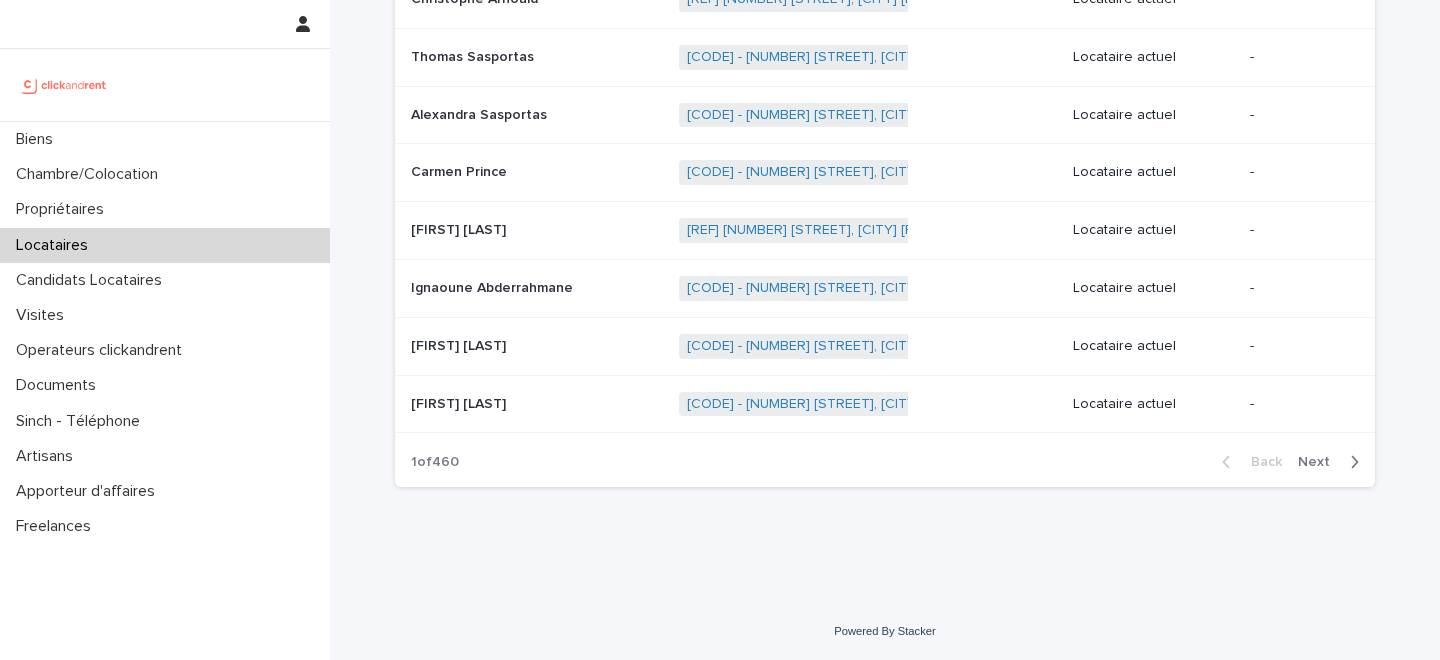scroll, scrollTop: 0, scrollLeft: 0, axis: both 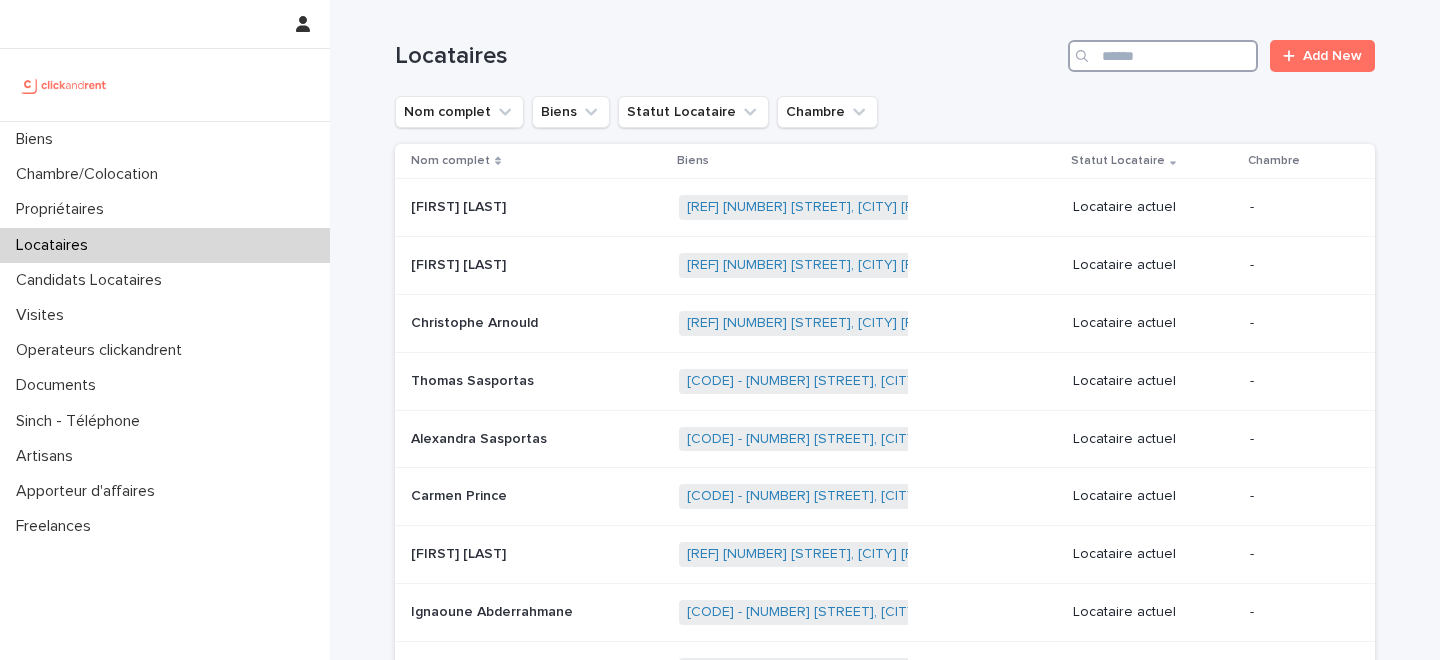 click at bounding box center (1163, 56) 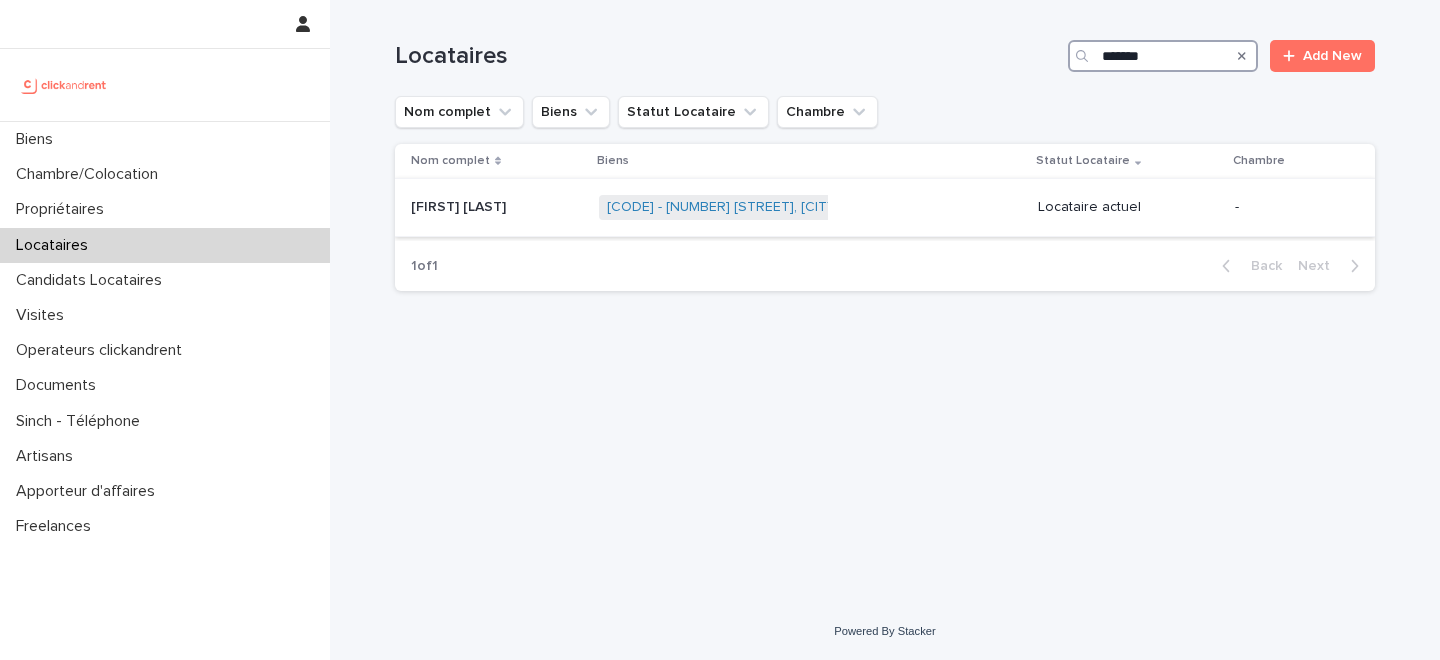 type on "*******" 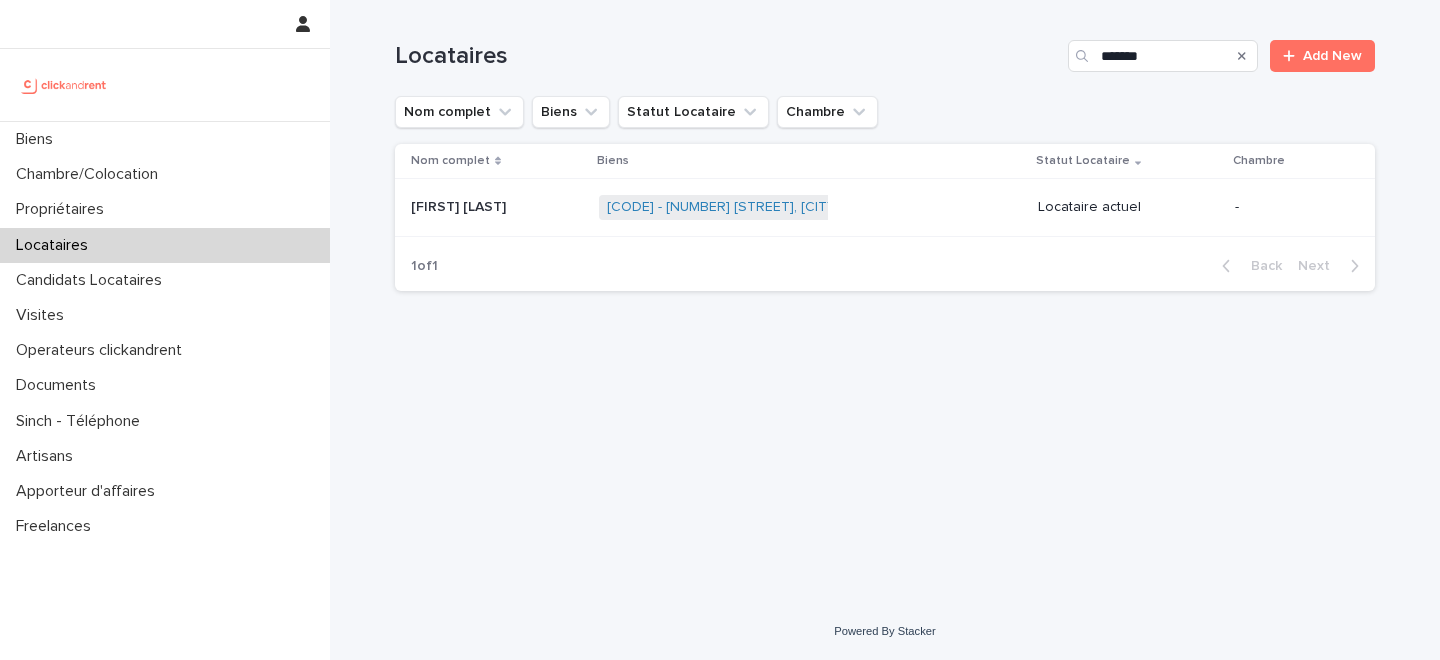 click at bounding box center [497, 207] 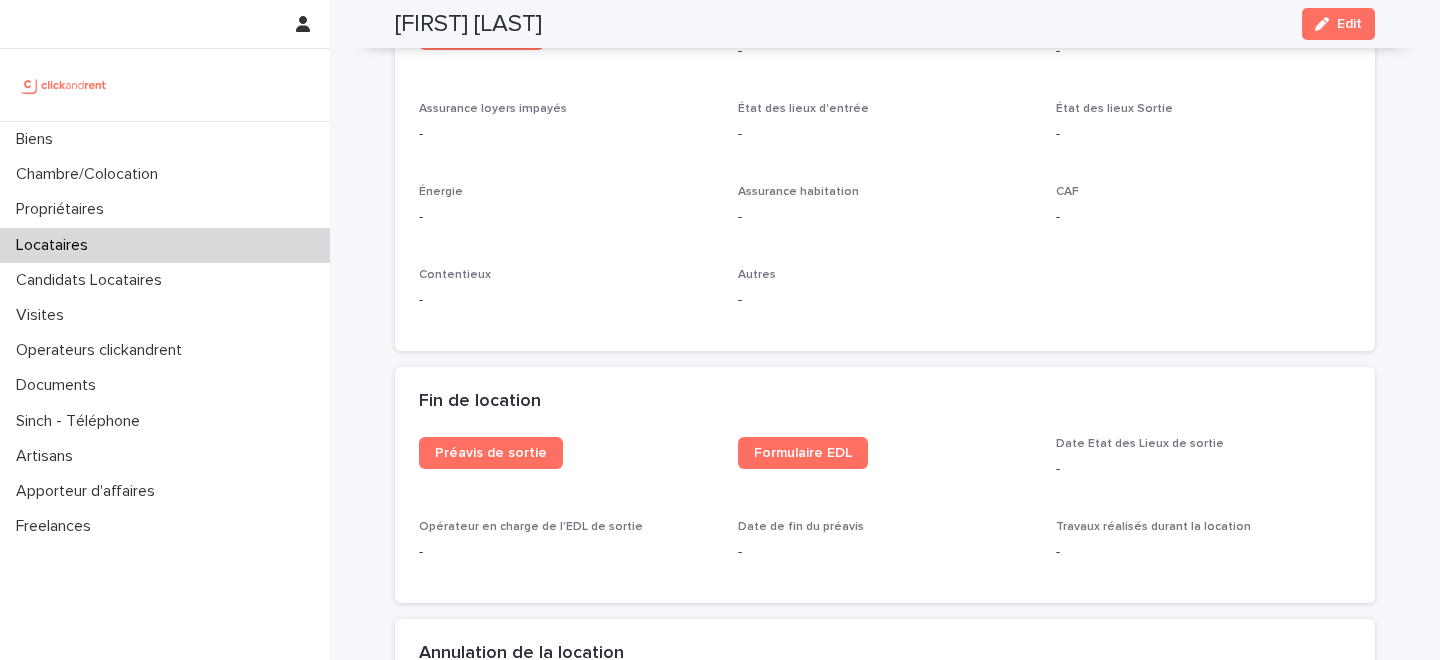 scroll, scrollTop: 2150, scrollLeft: 0, axis: vertical 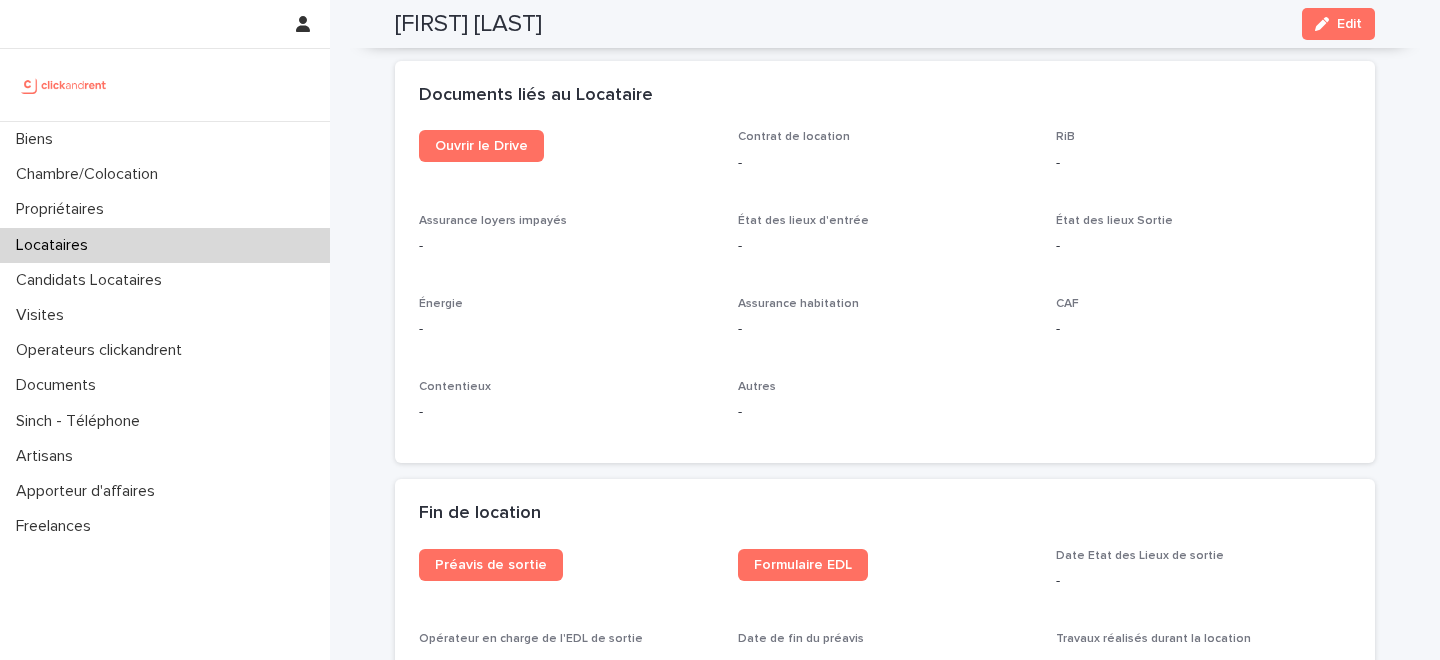click on "Documents liés au Locataire" at bounding box center [885, 96] 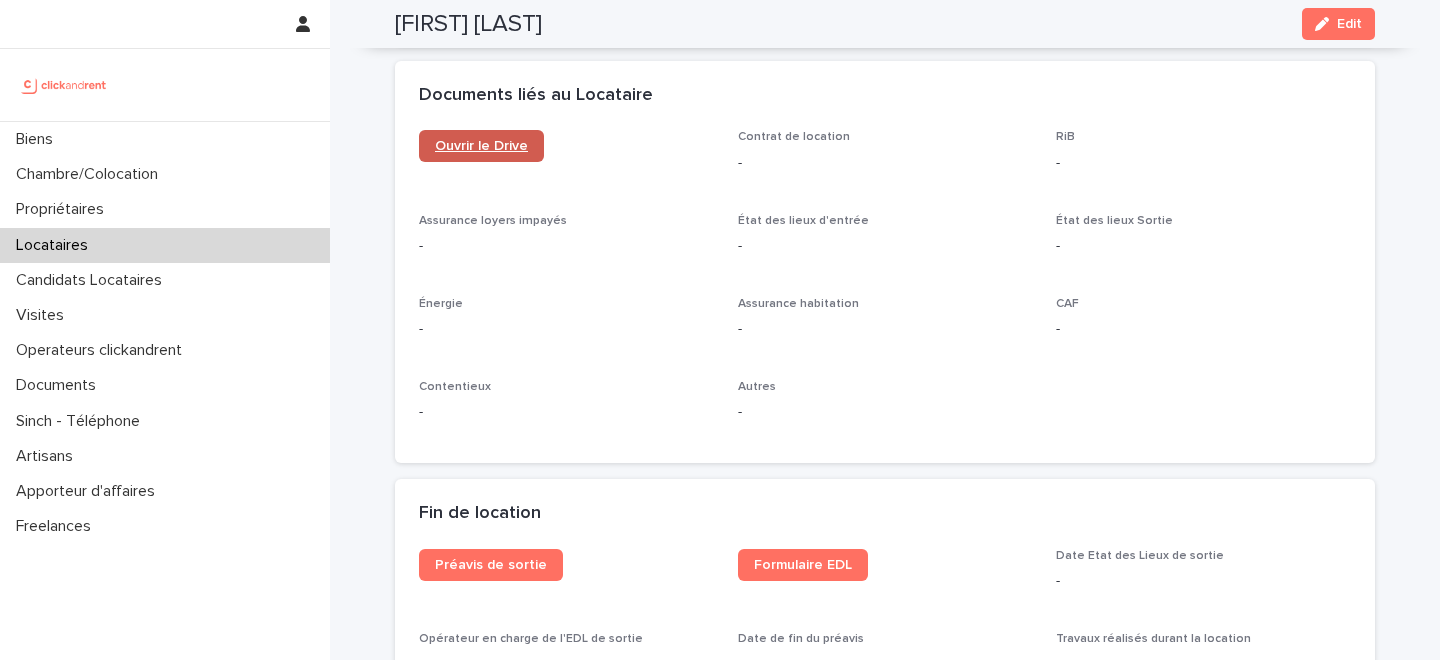 click on "Ouvrir le Drive" at bounding box center [481, 146] 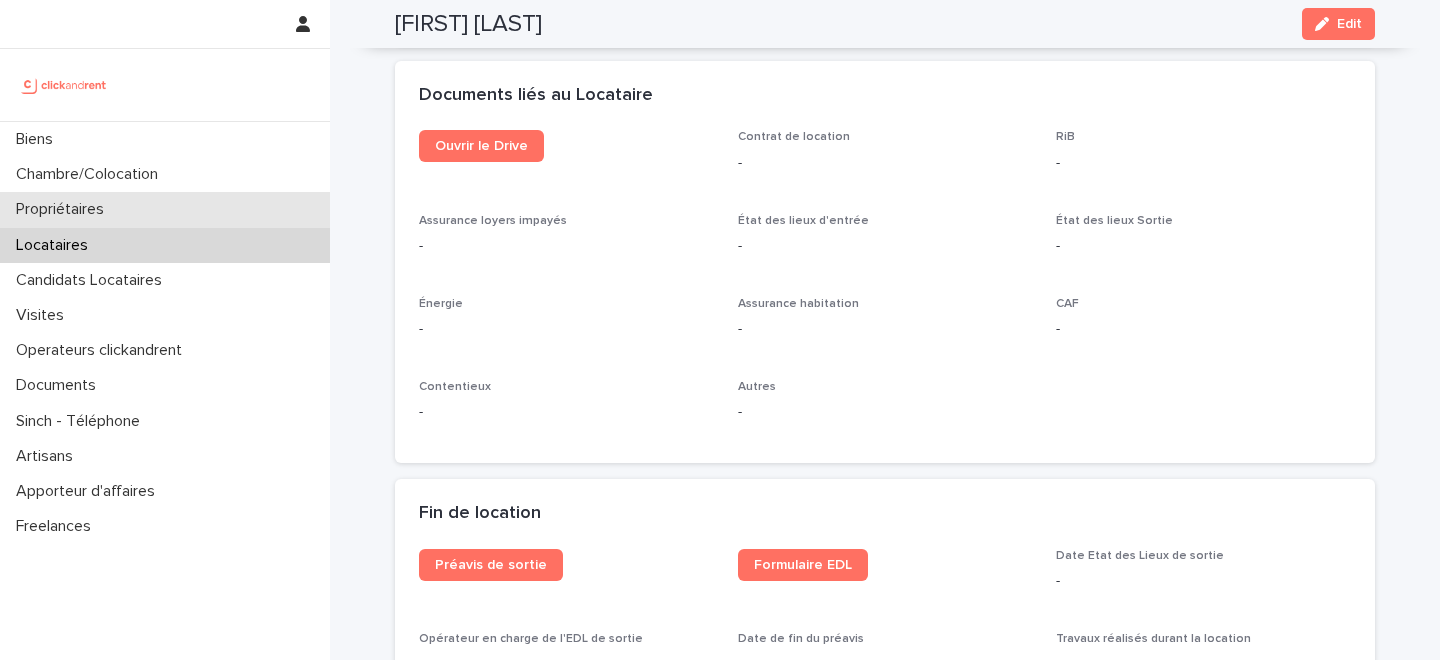 click on "Propriétaires" at bounding box center [165, 209] 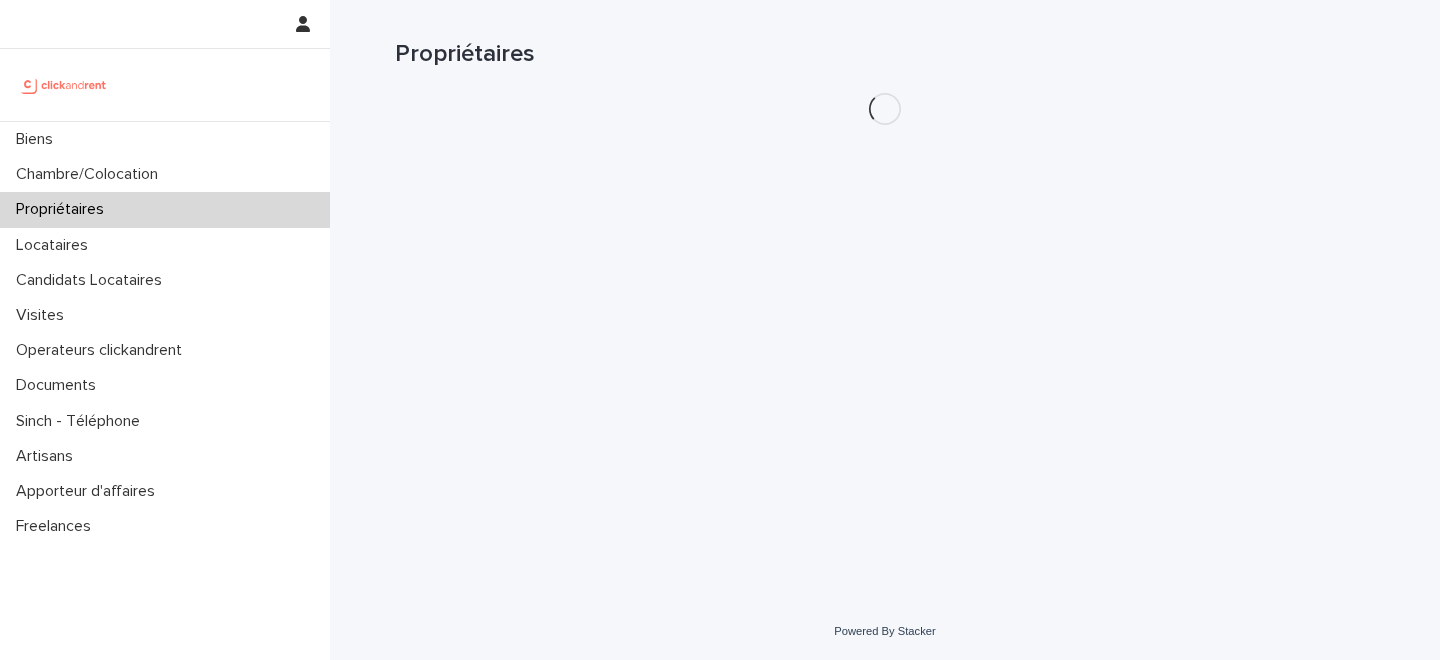 scroll, scrollTop: 0, scrollLeft: 0, axis: both 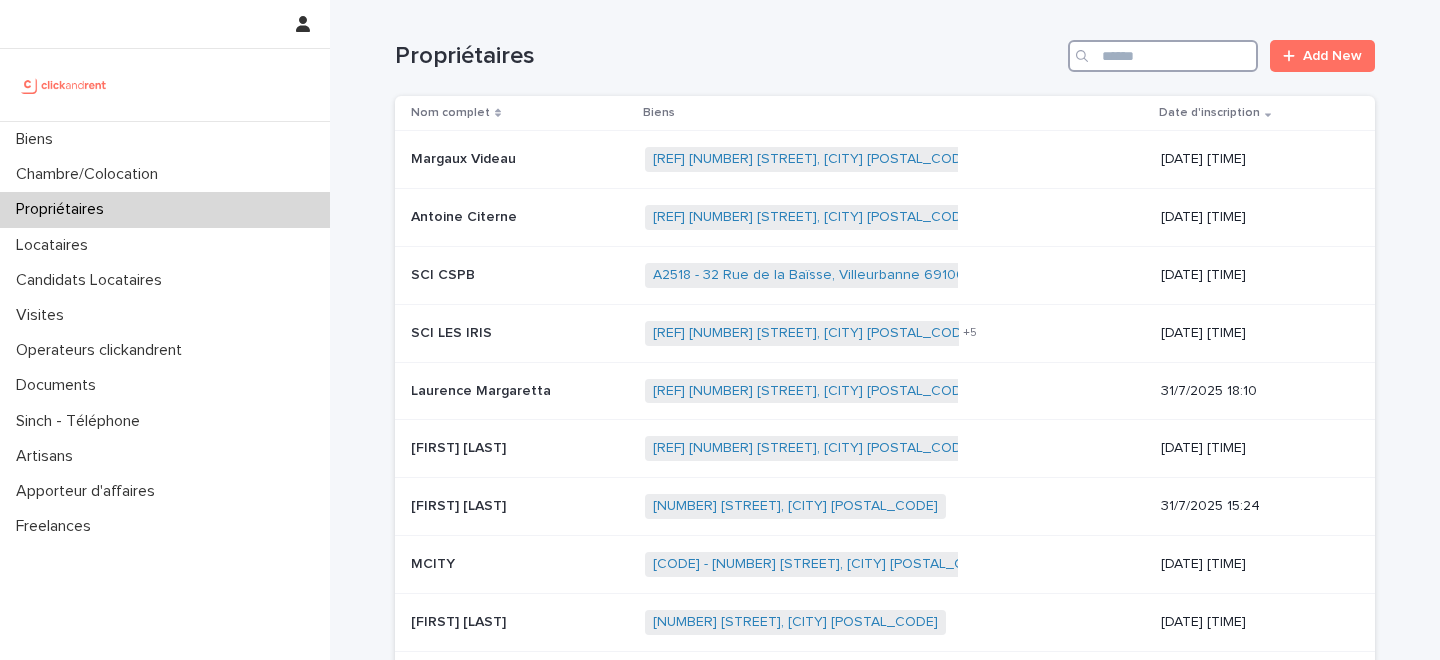 click at bounding box center (1163, 56) 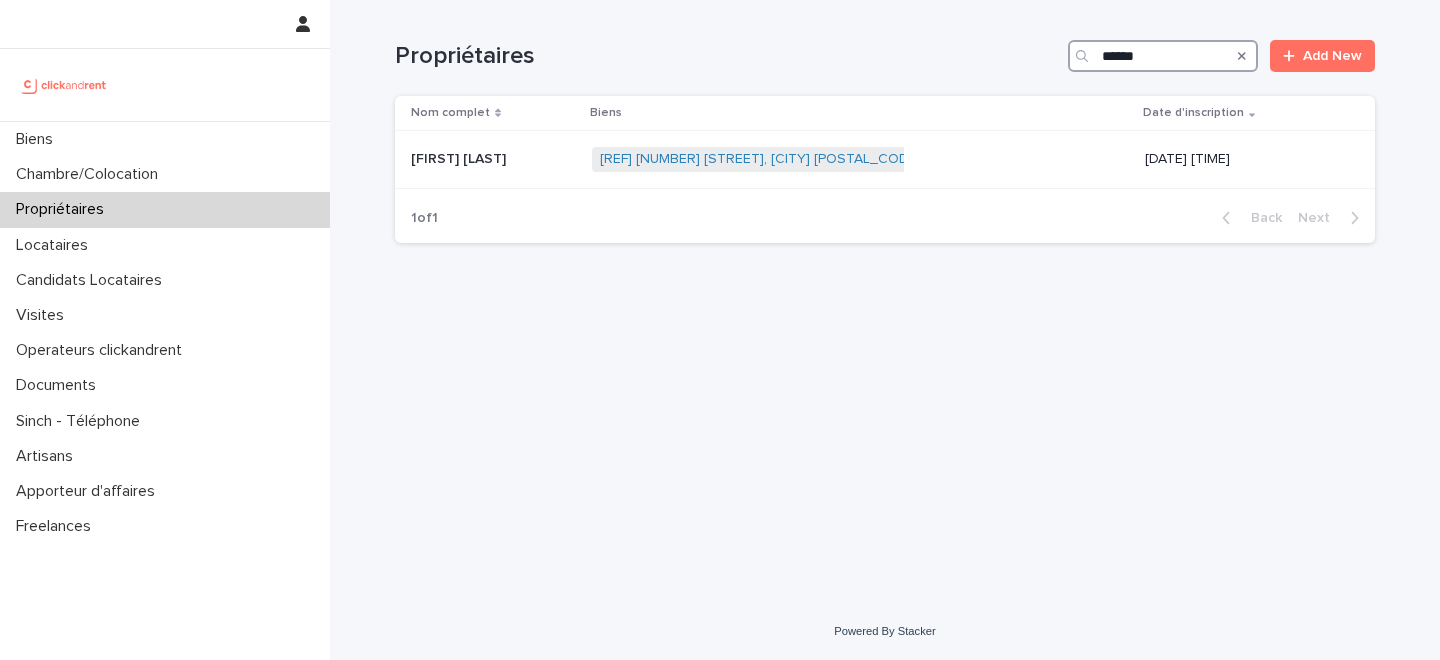 type on "******" 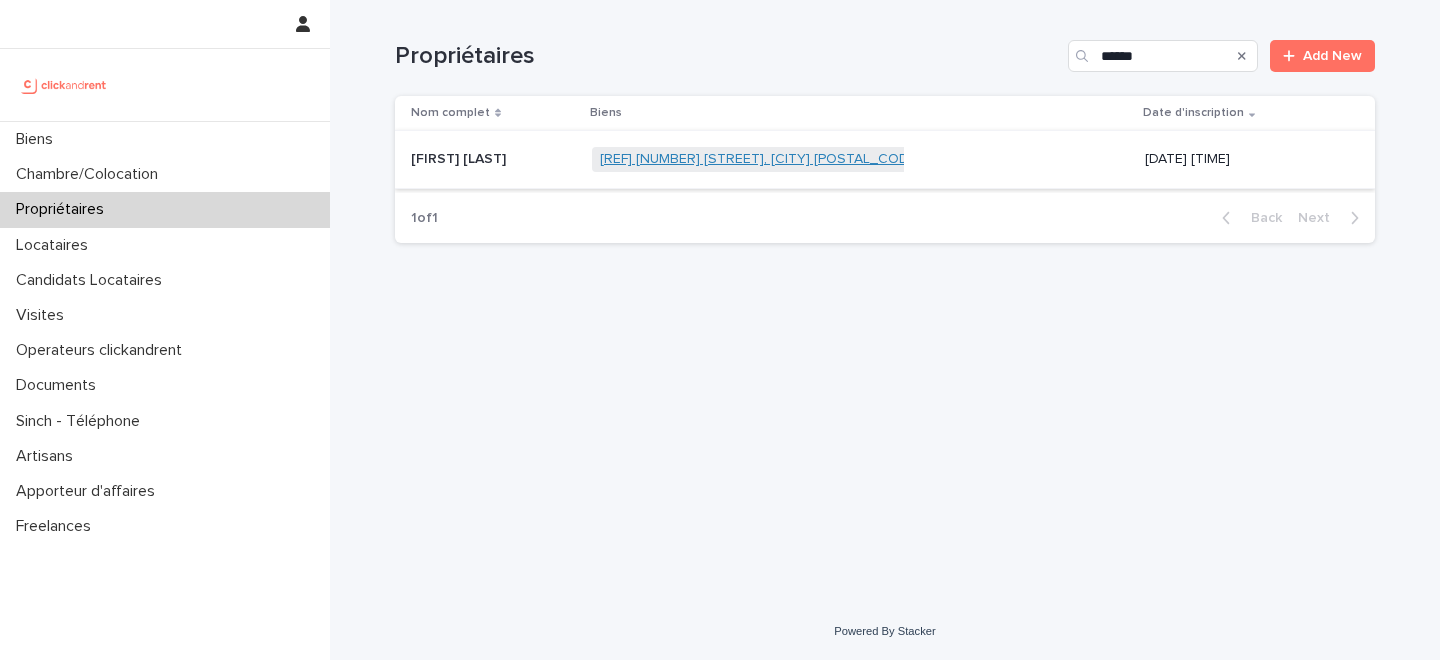 click on "[REF] [NUMBER] [STREET], [CITY] [POSTAL_CODE]" at bounding box center [760, 159] 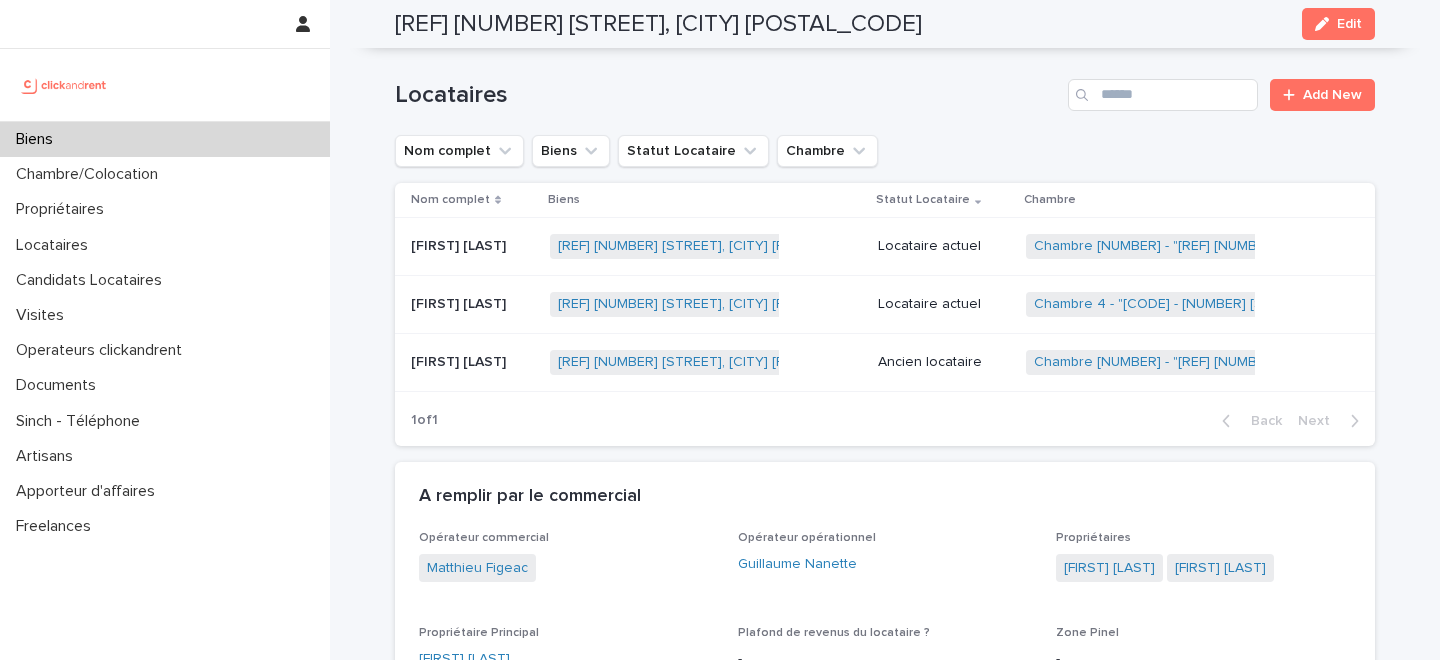 scroll, scrollTop: 832, scrollLeft: 0, axis: vertical 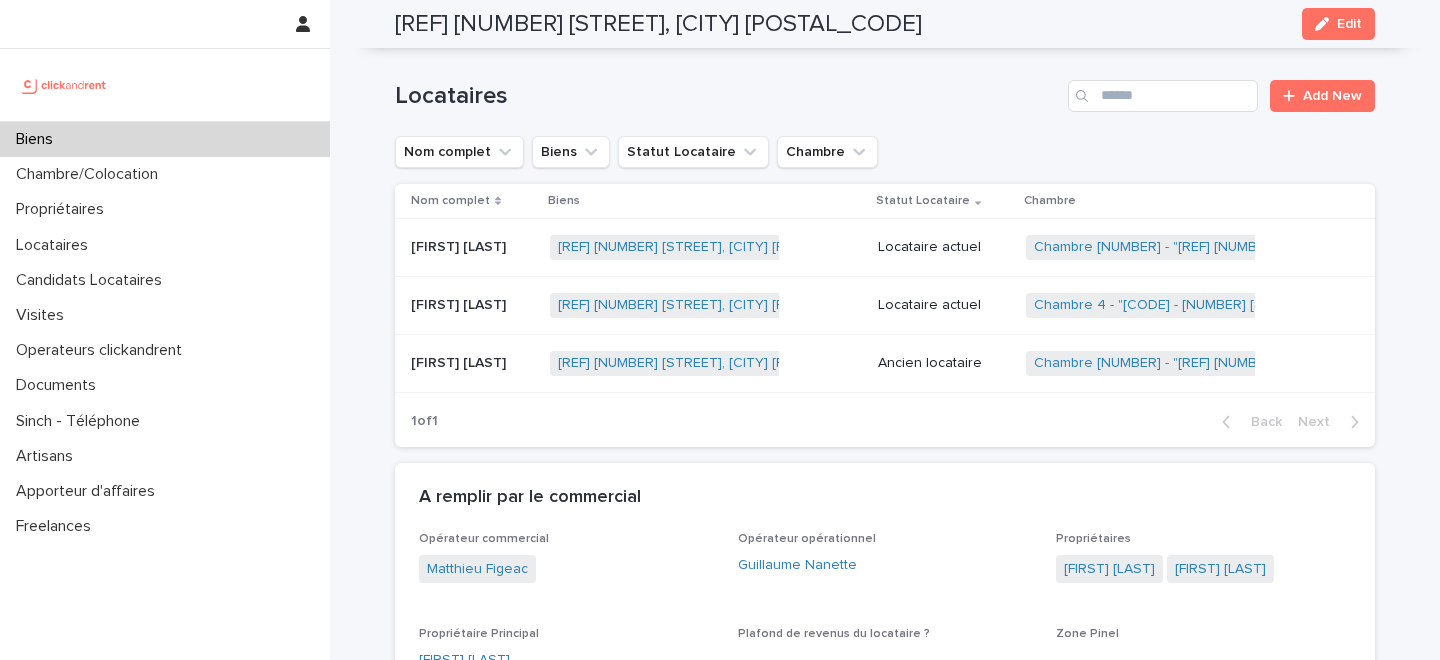 click on "Biens" at bounding box center (165, 139) 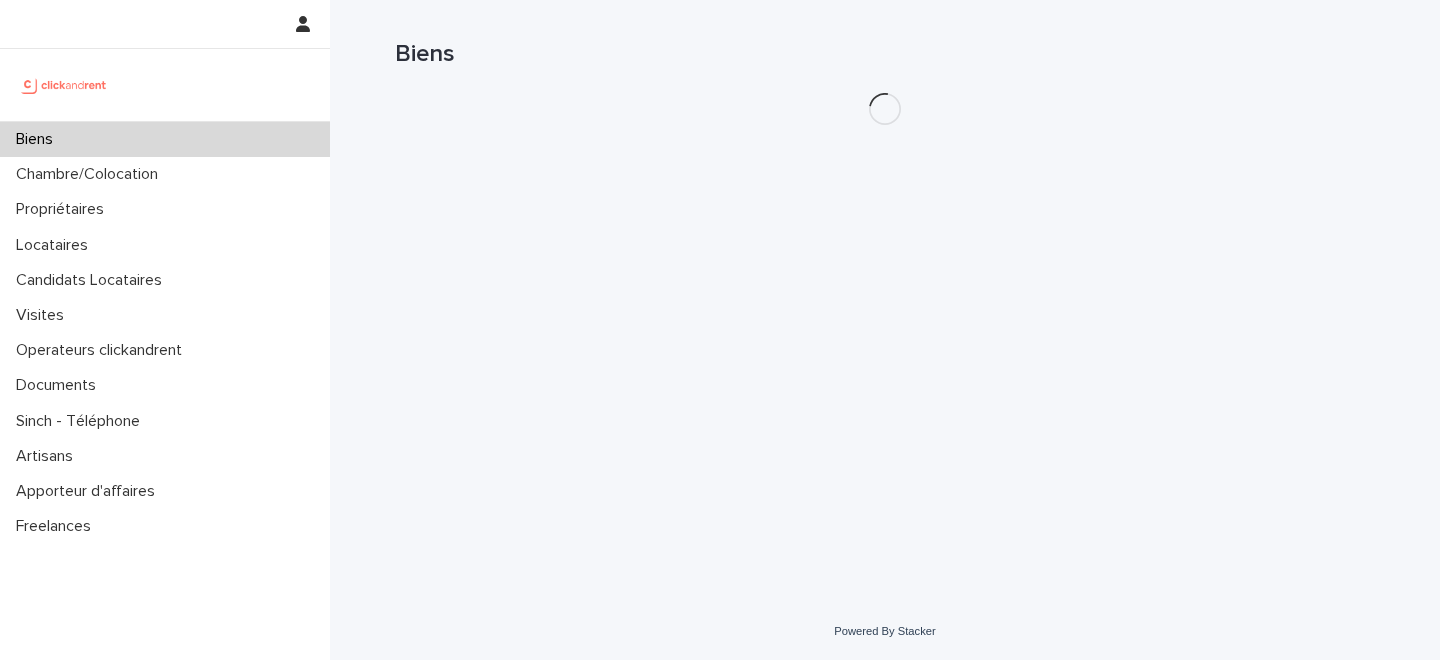 scroll, scrollTop: 0, scrollLeft: 0, axis: both 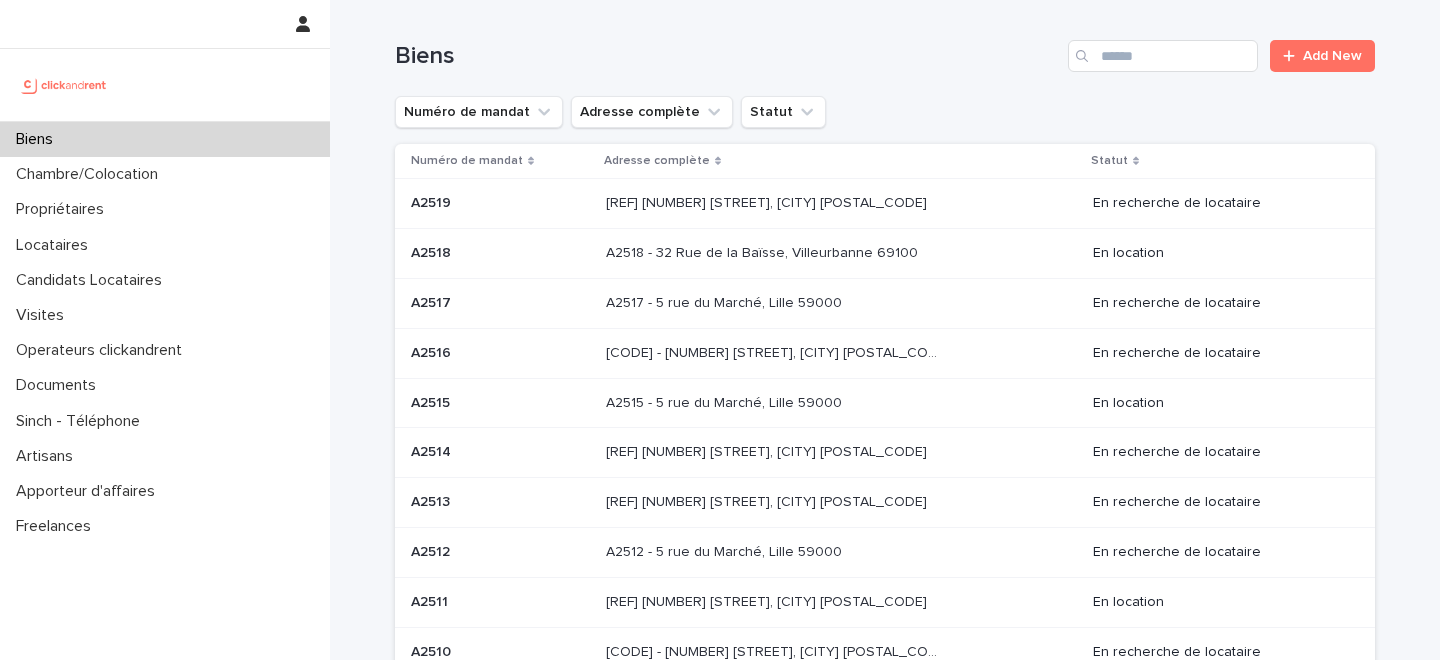 click on "Biens" at bounding box center (165, 139) 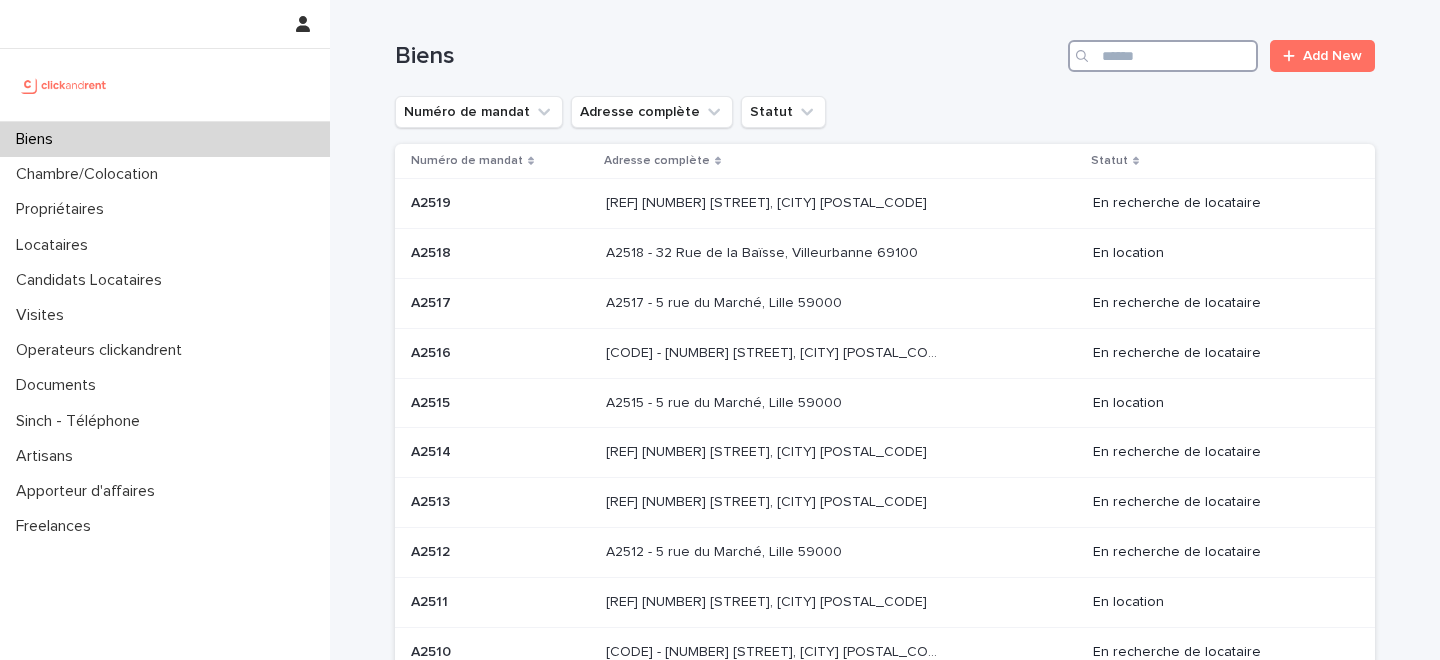 click at bounding box center (1163, 56) 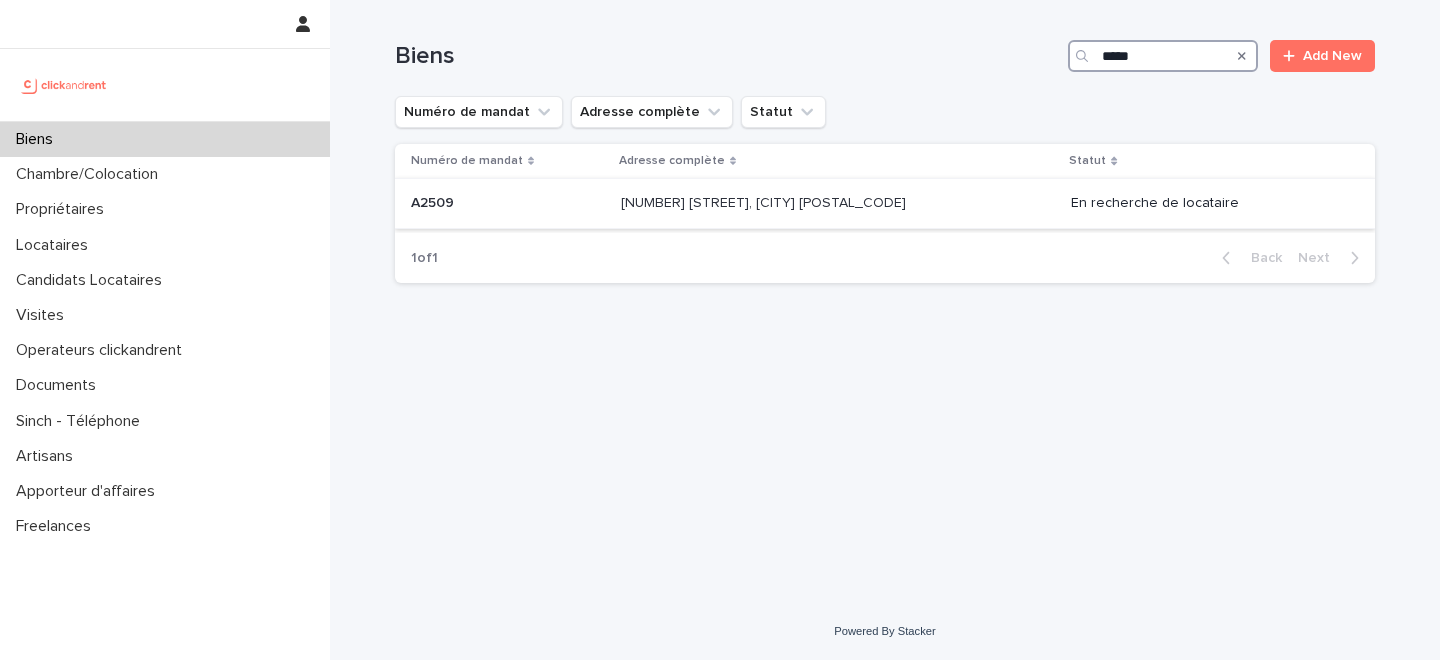 type on "*****" 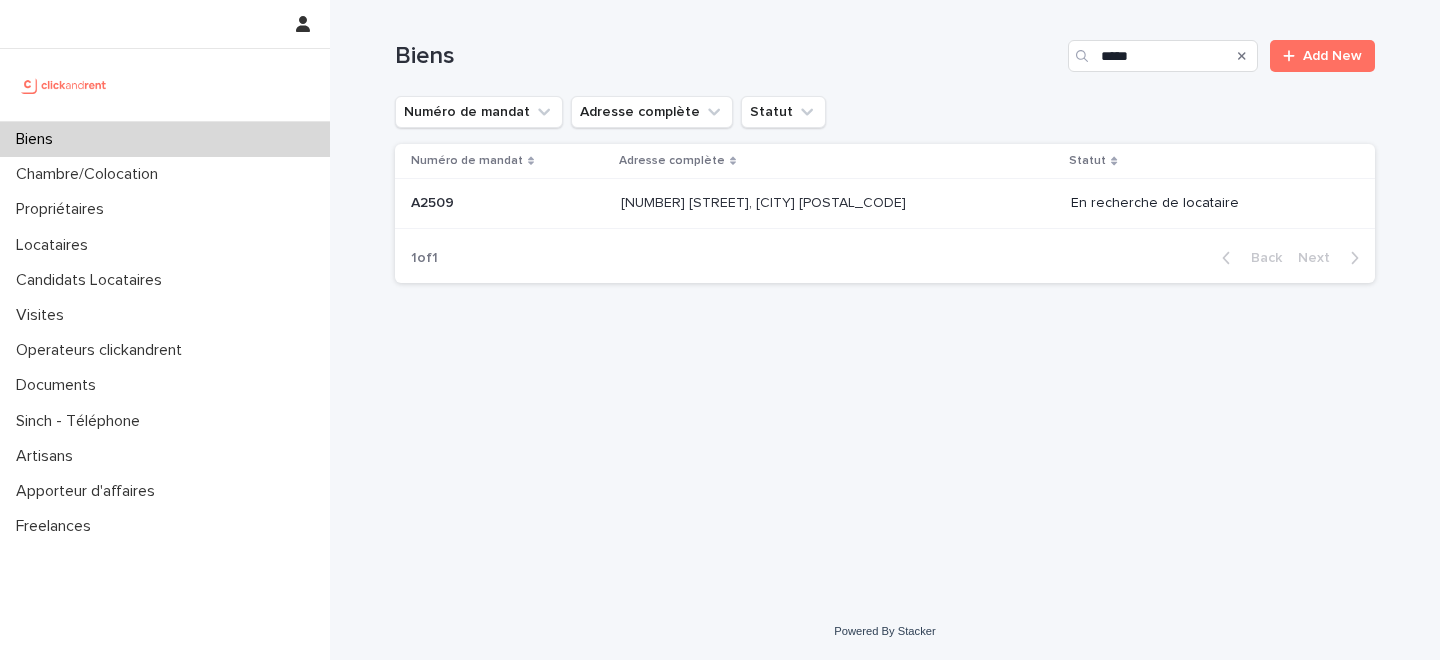 click on "[NUMBER] [STREET], [CITY] [POSTAL_CODE]" at bounding box center (765, 201) 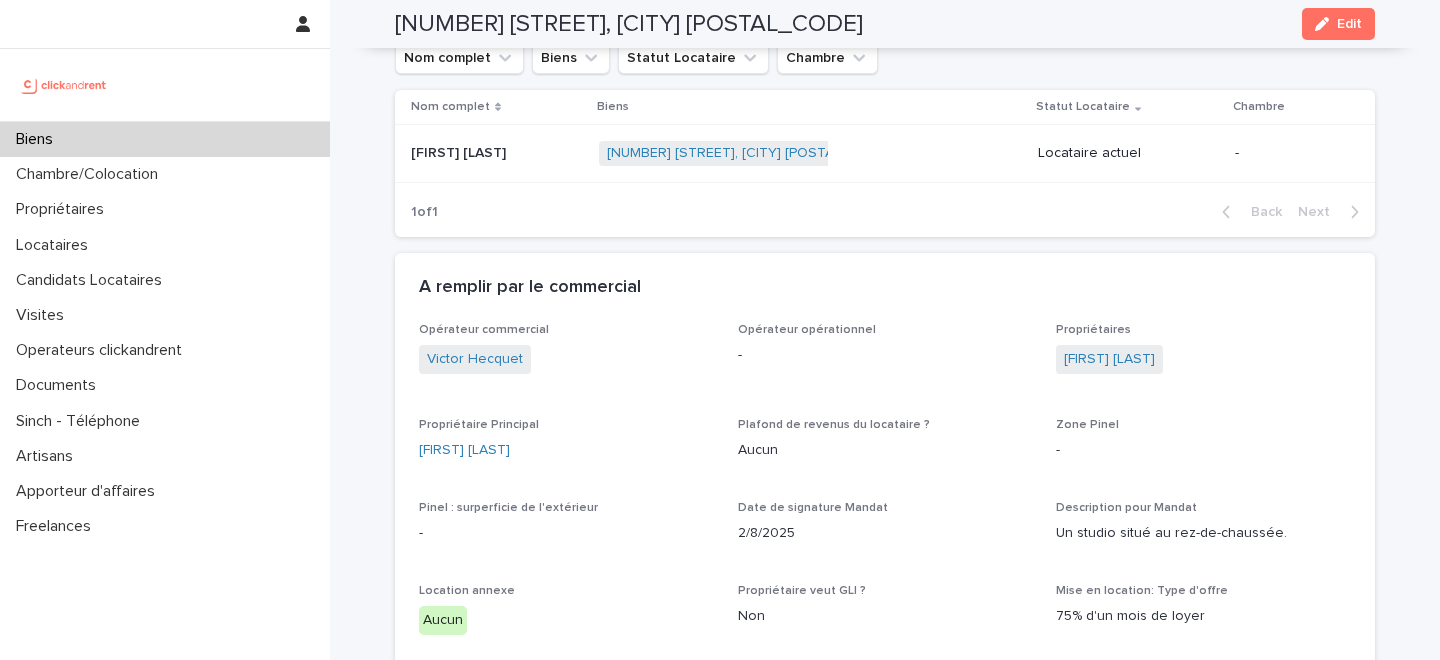 scroll, scrollTop: 828, scrollLeft: 0, axis: vertical 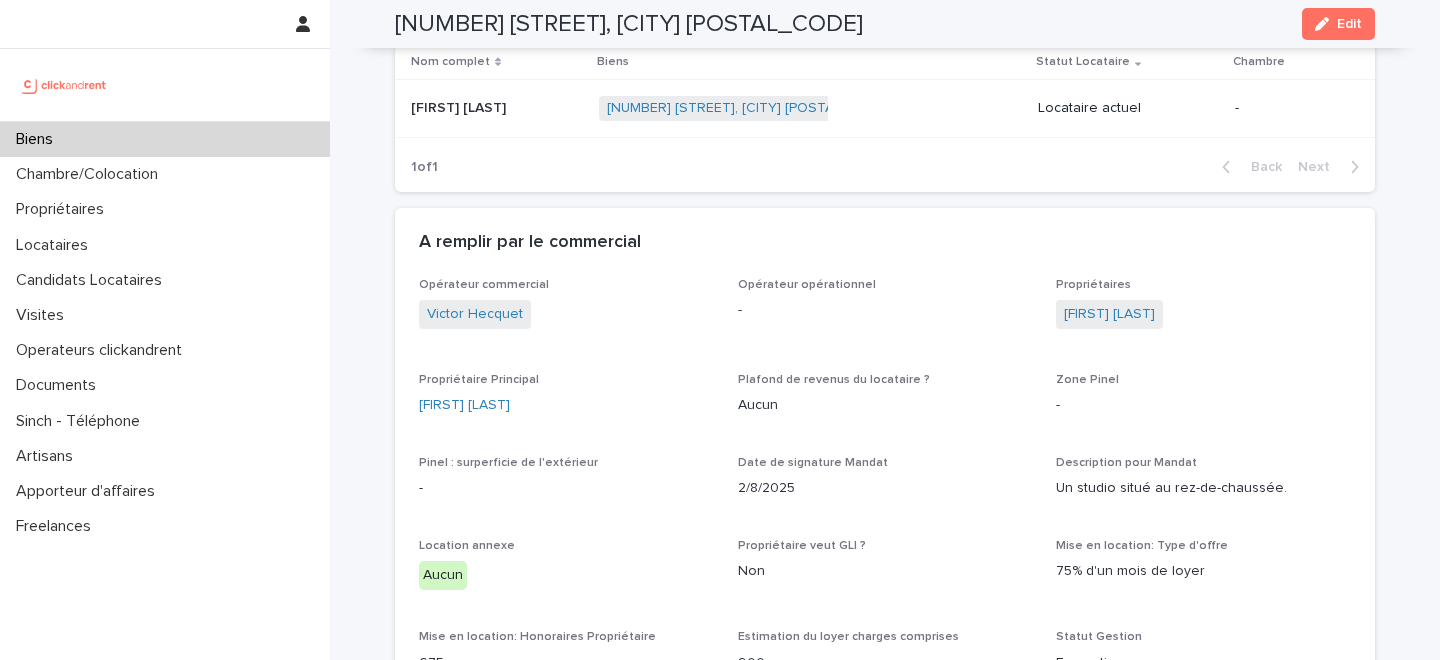 click on "[FIRST] [LAST]" at bounding box center [460, 106] 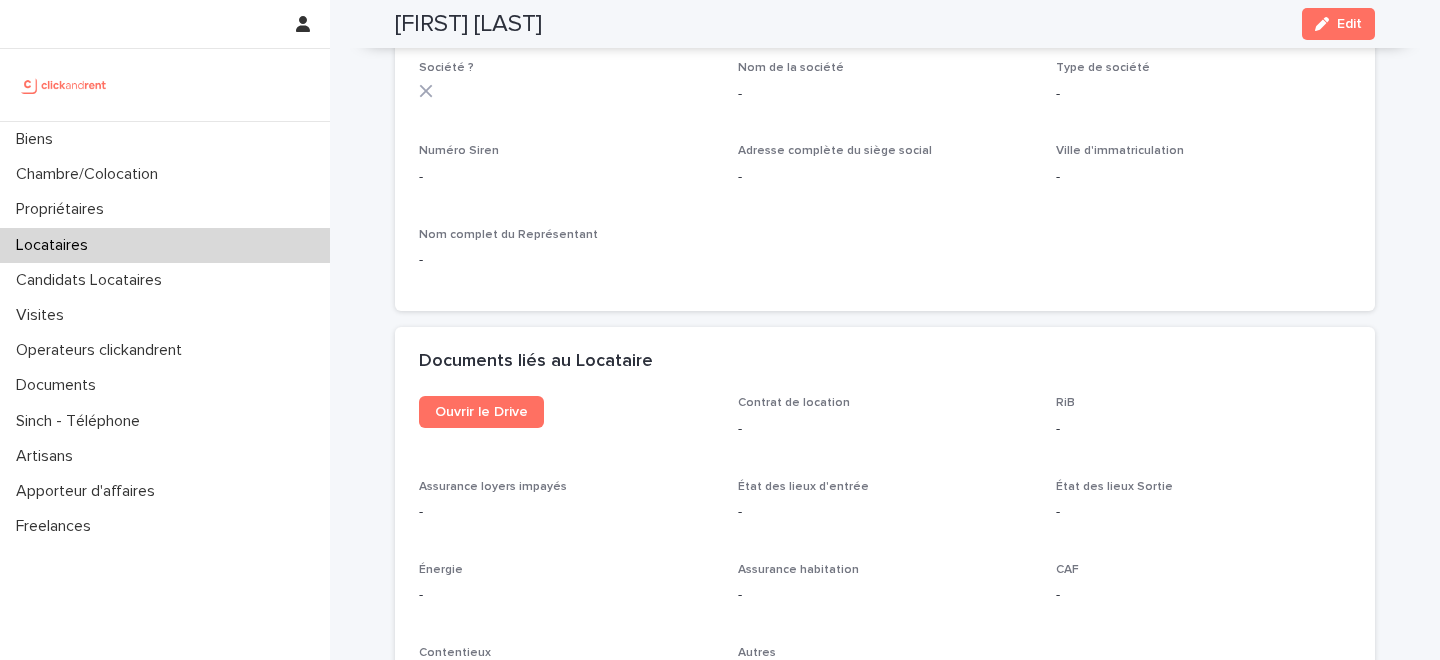 scroll, scrollTop: 1859, scrollLeft: 0, axis: vertical 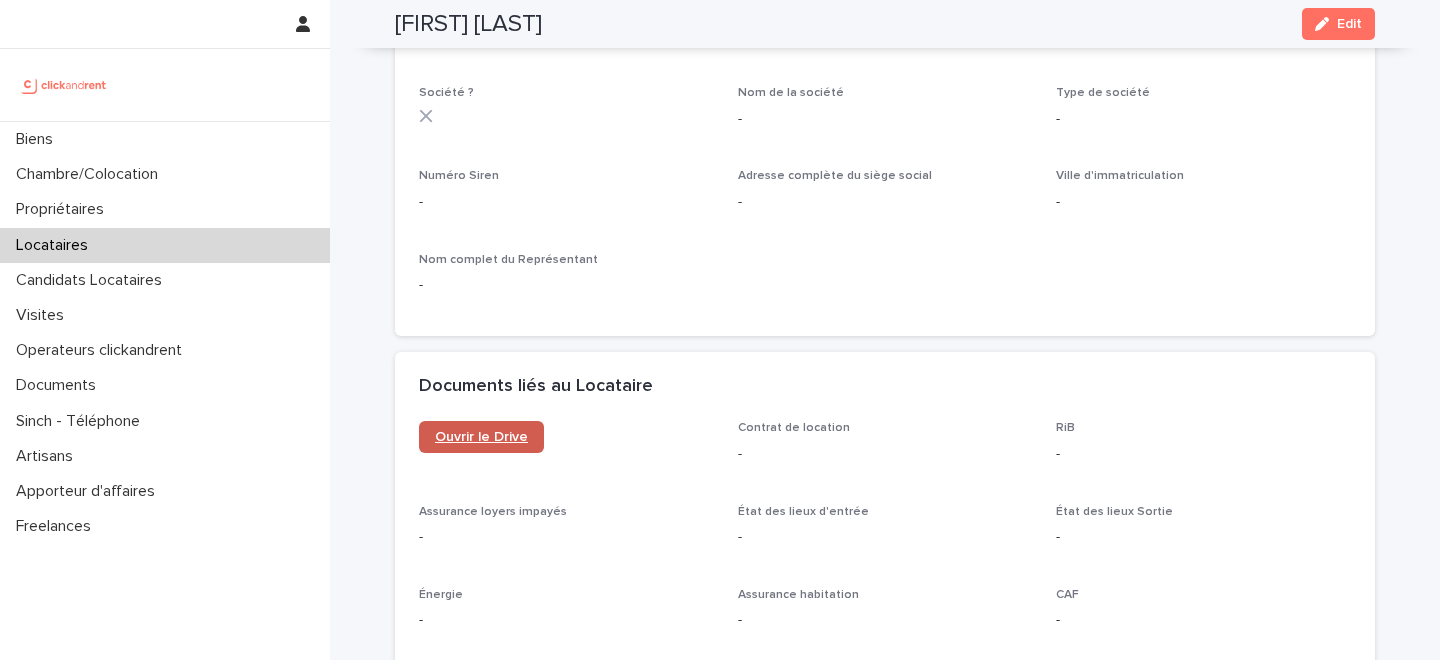 click on "Ouvrir le Drive" at bounding box center (481, 437) 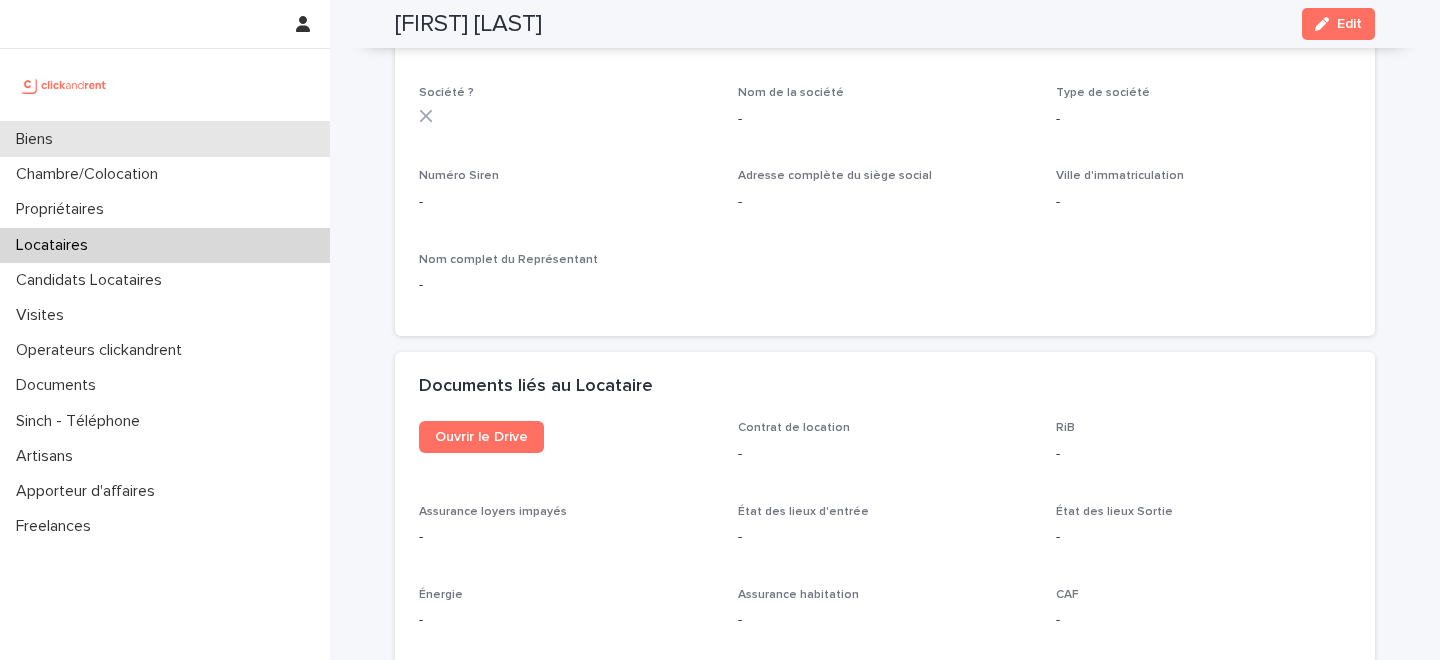 click on "Biens" at bounding box center (165, 139) 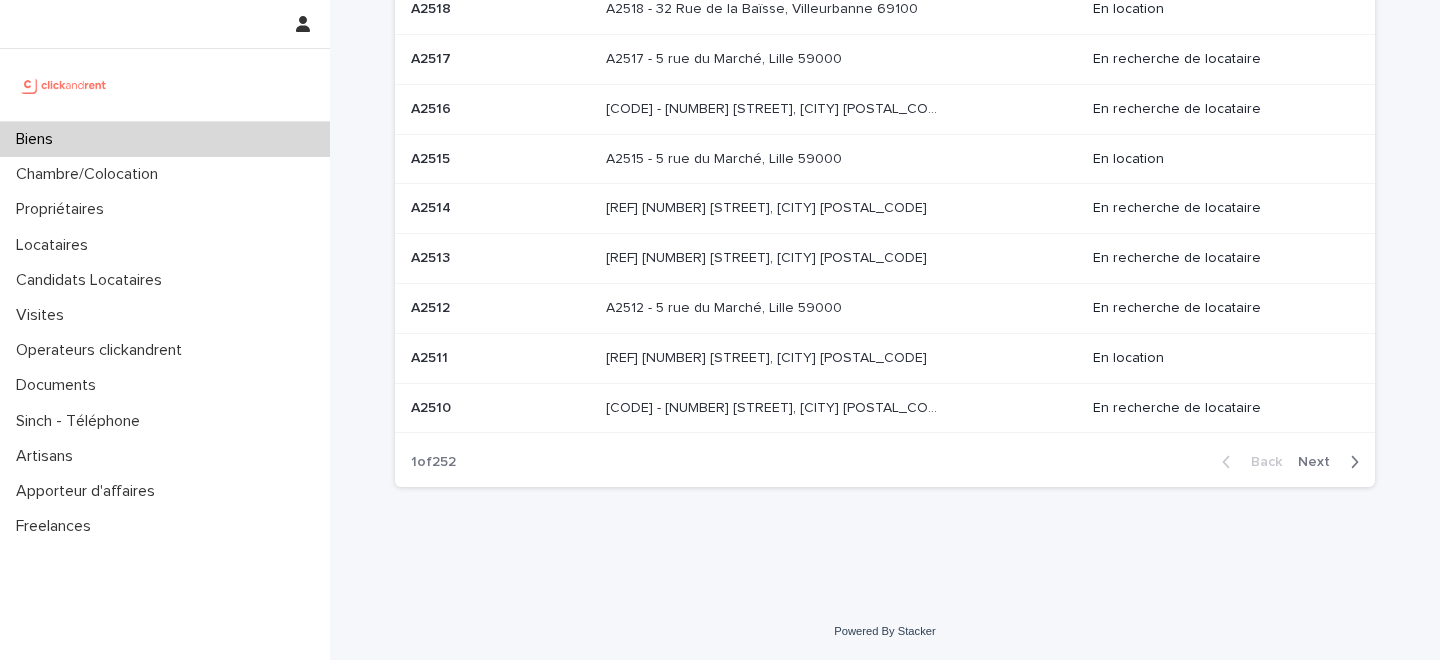 scroll, scrollTop: 0, scrollLeft: 0, axis: both 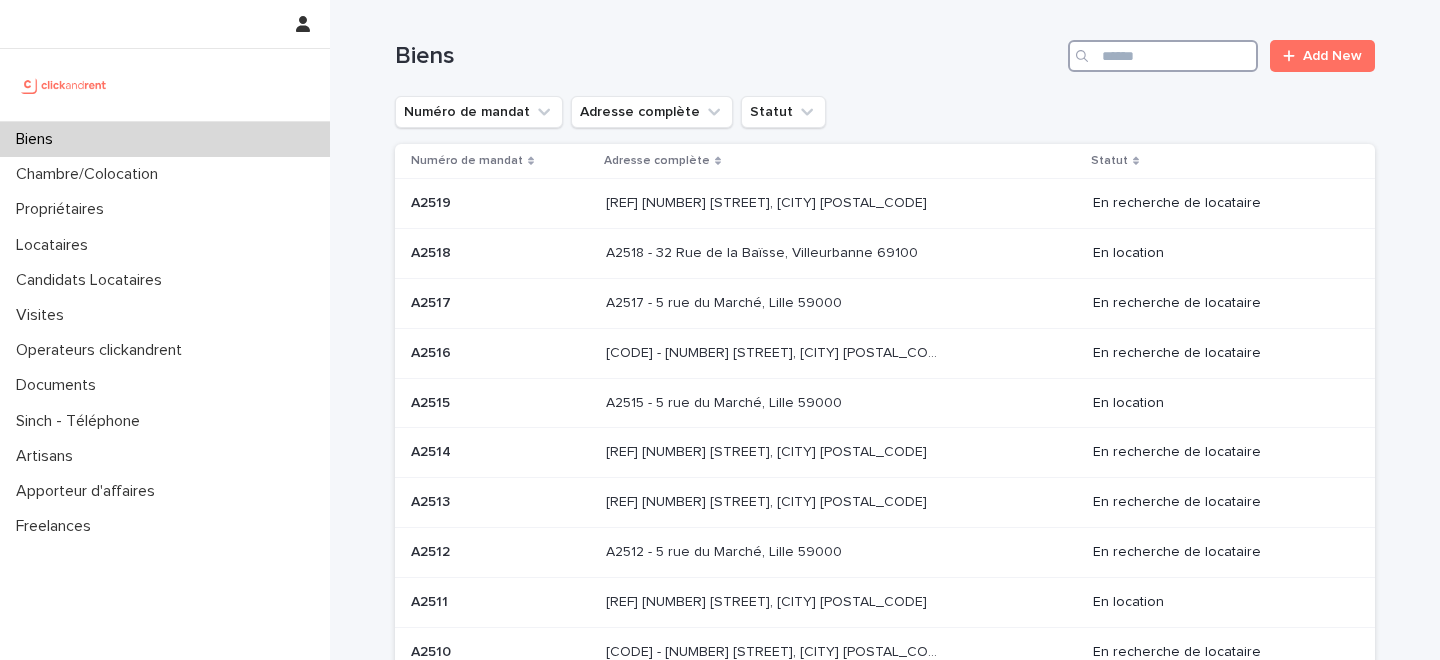 click at bounding box center [1163, 56] 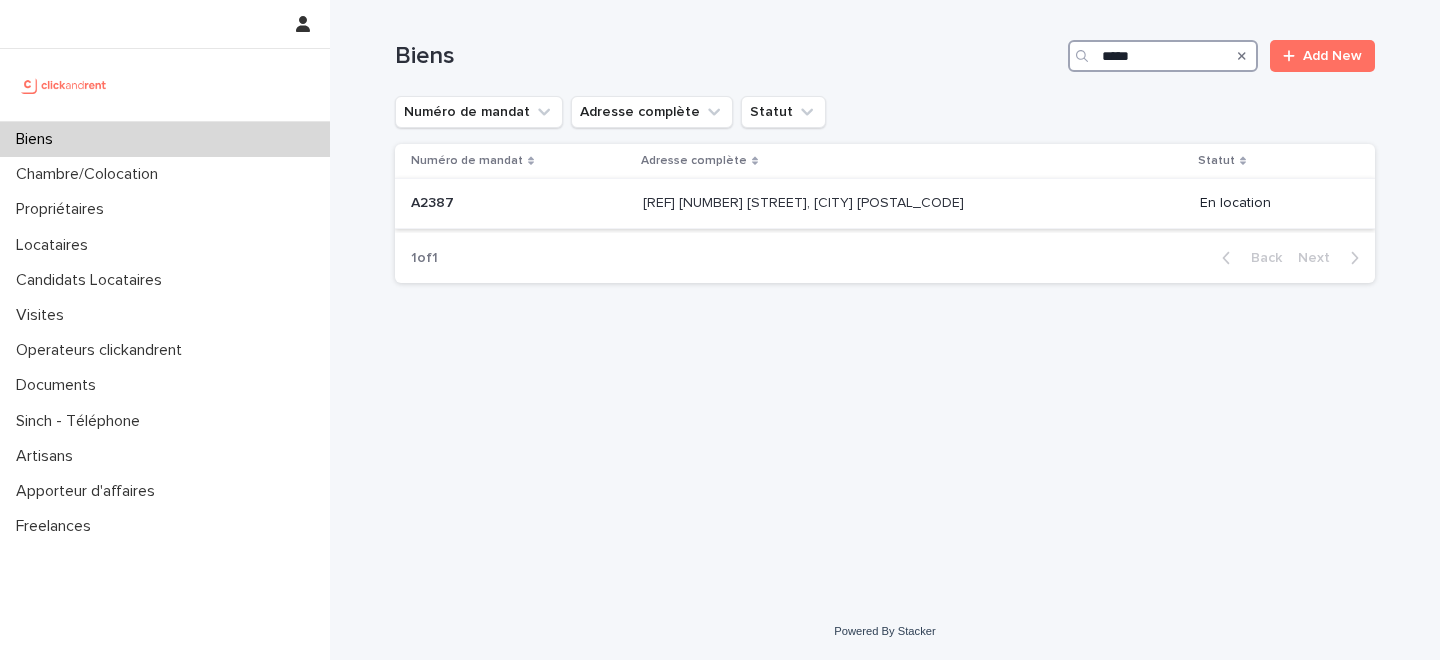 type on "*****" 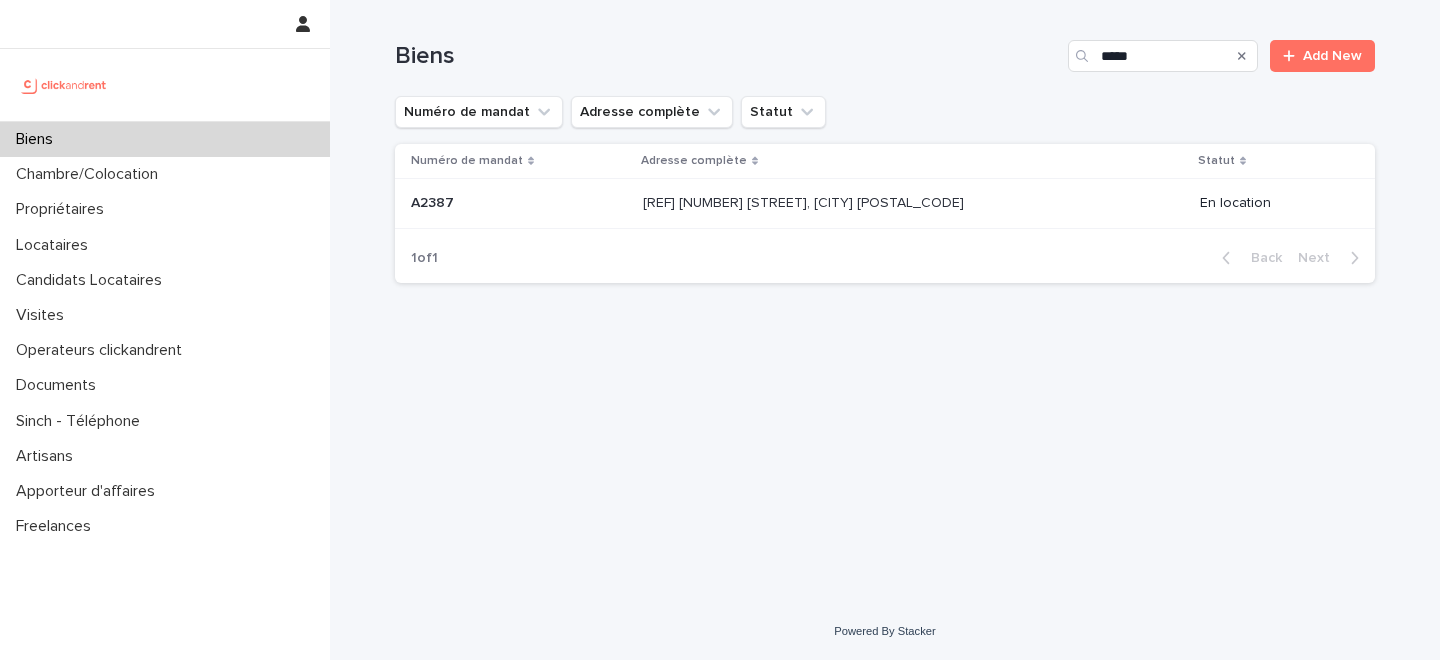 click on "[CODE] - [NUMBER] [STREET], [CITY] [POSTAL_CODE] [CODE] - [NUMBER] [STREET], [CITY] [POSTAL_CODE]" at bounding box center (913, 204) 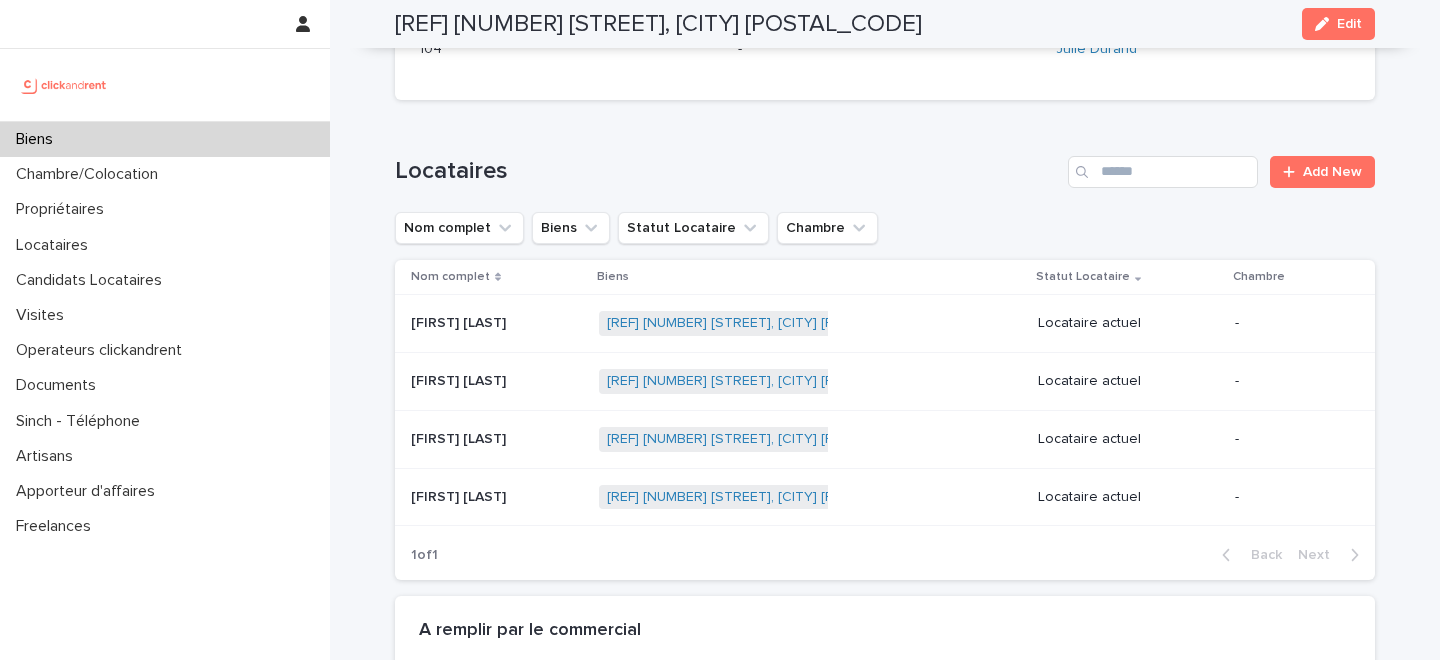 scroll, scrollTop: 1013, scrollLeft: 0, axis: vertical 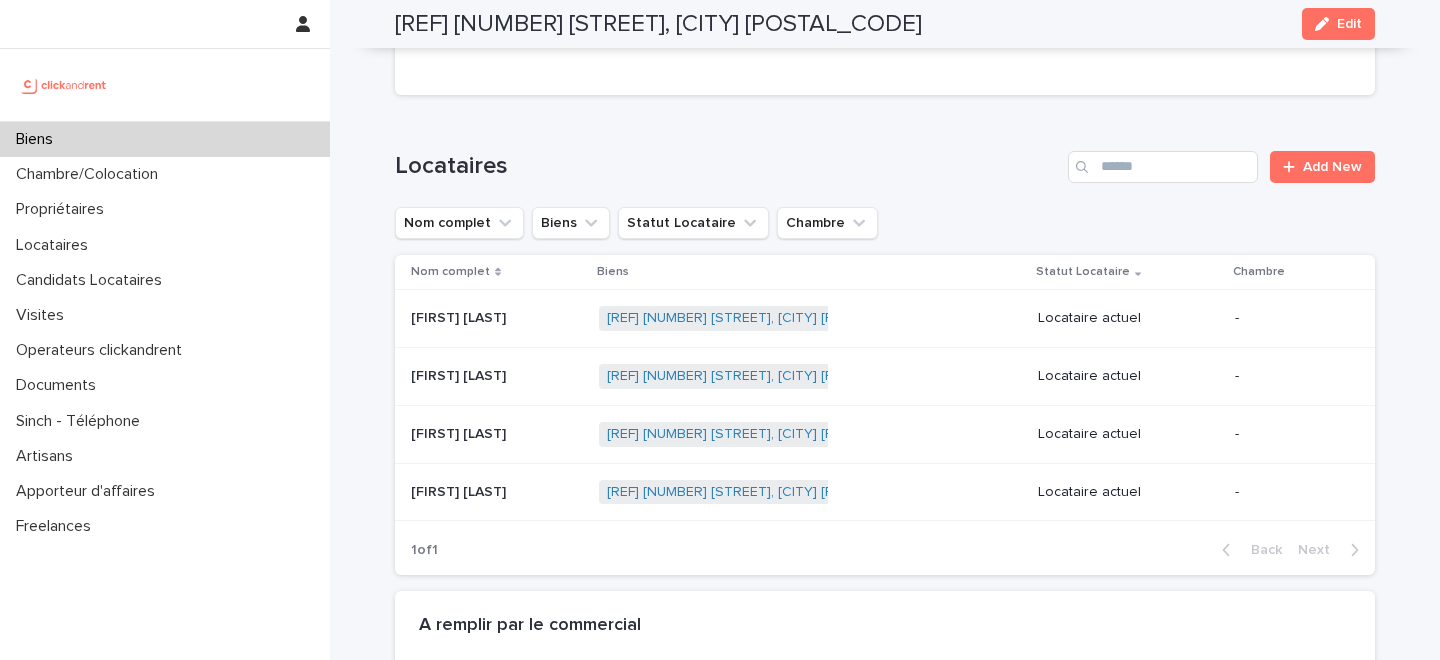 click on "Biens" at bounding box center (165, 139) 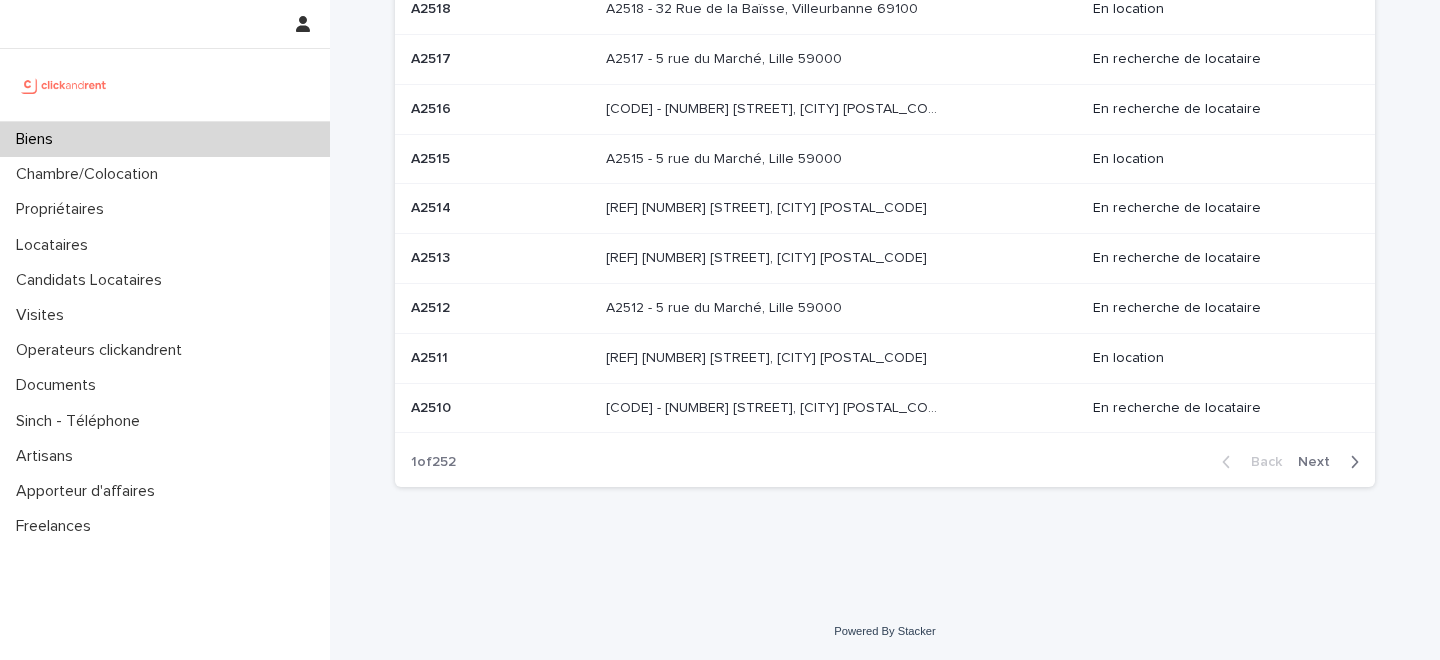 scroll, scrollTop: 0, scrollLeft: 0, axis: both 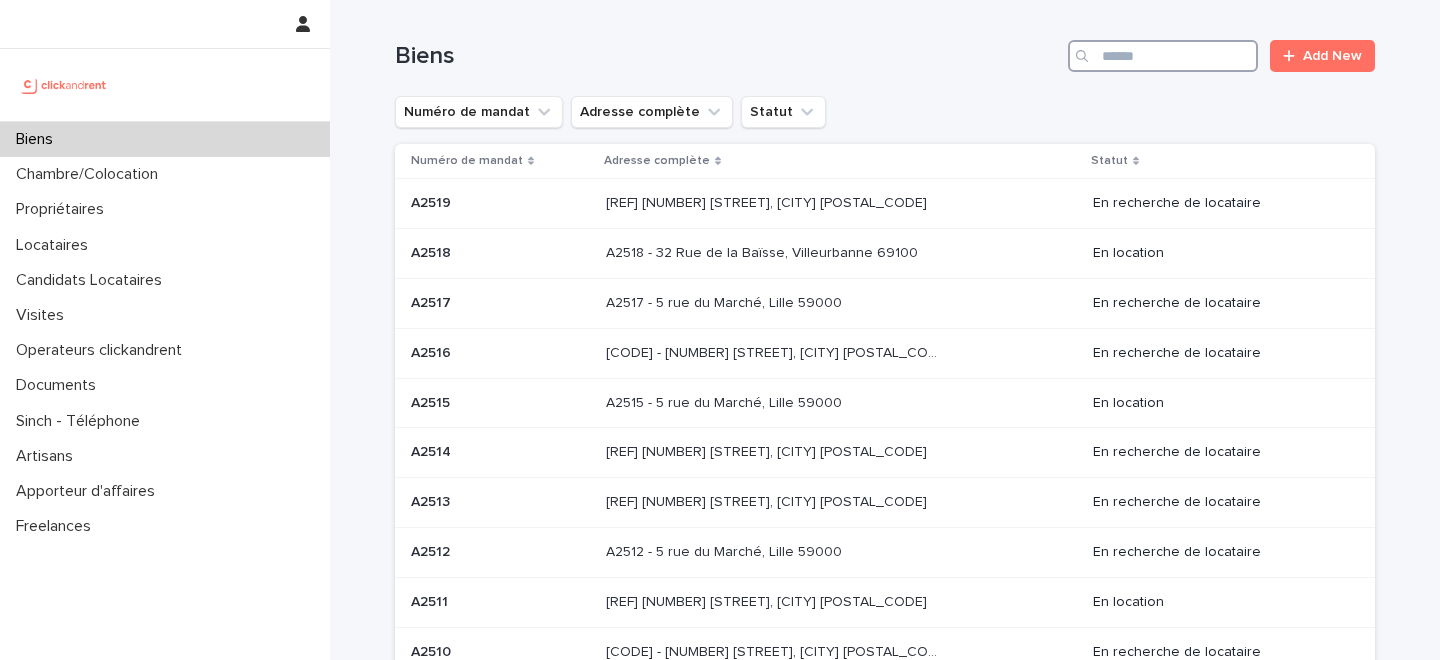 click at bounding box center [1163, 56] 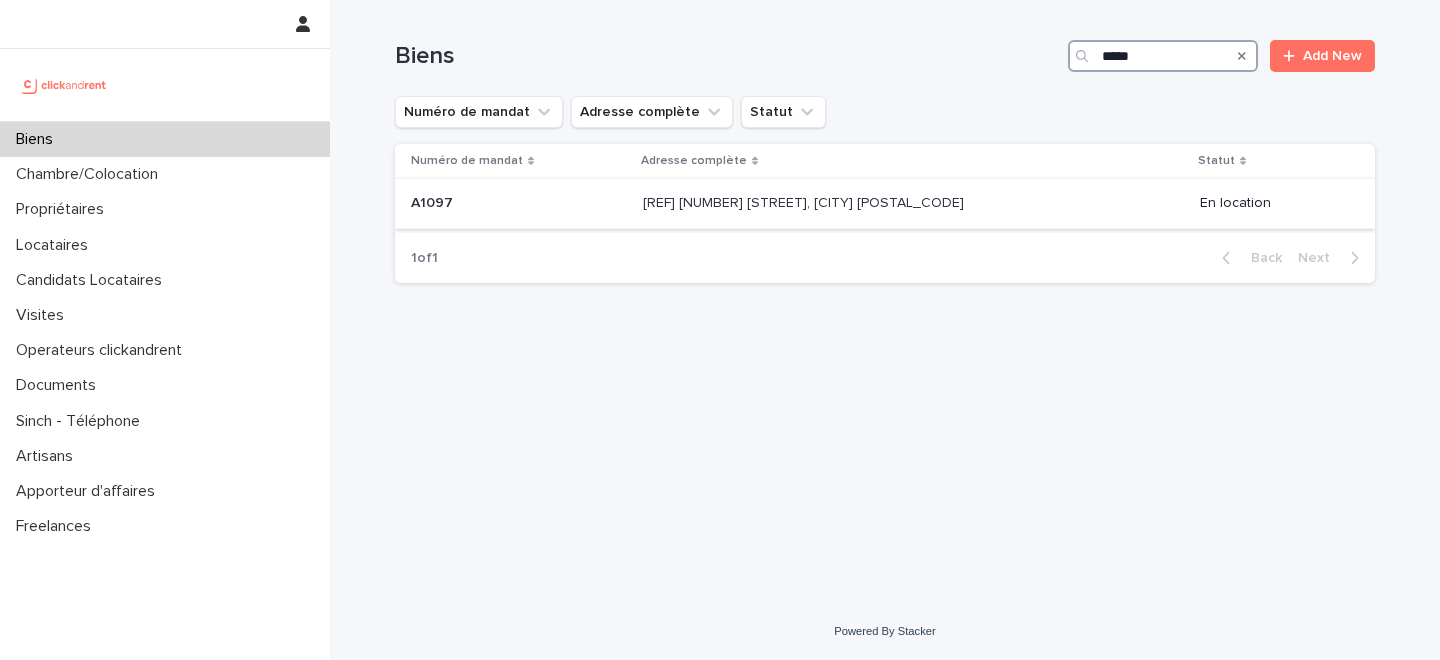 type on "*****" 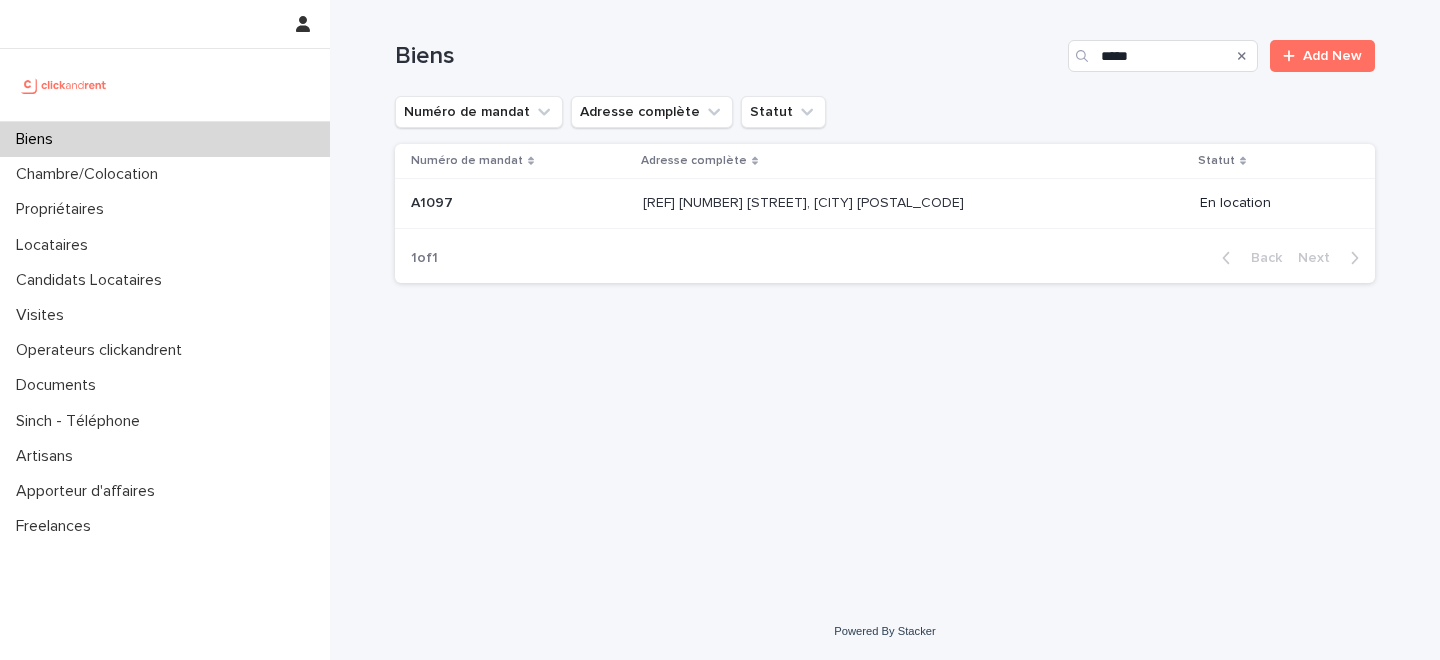 click on "[CODE] [CODE]" at bounding box center [519, 203] 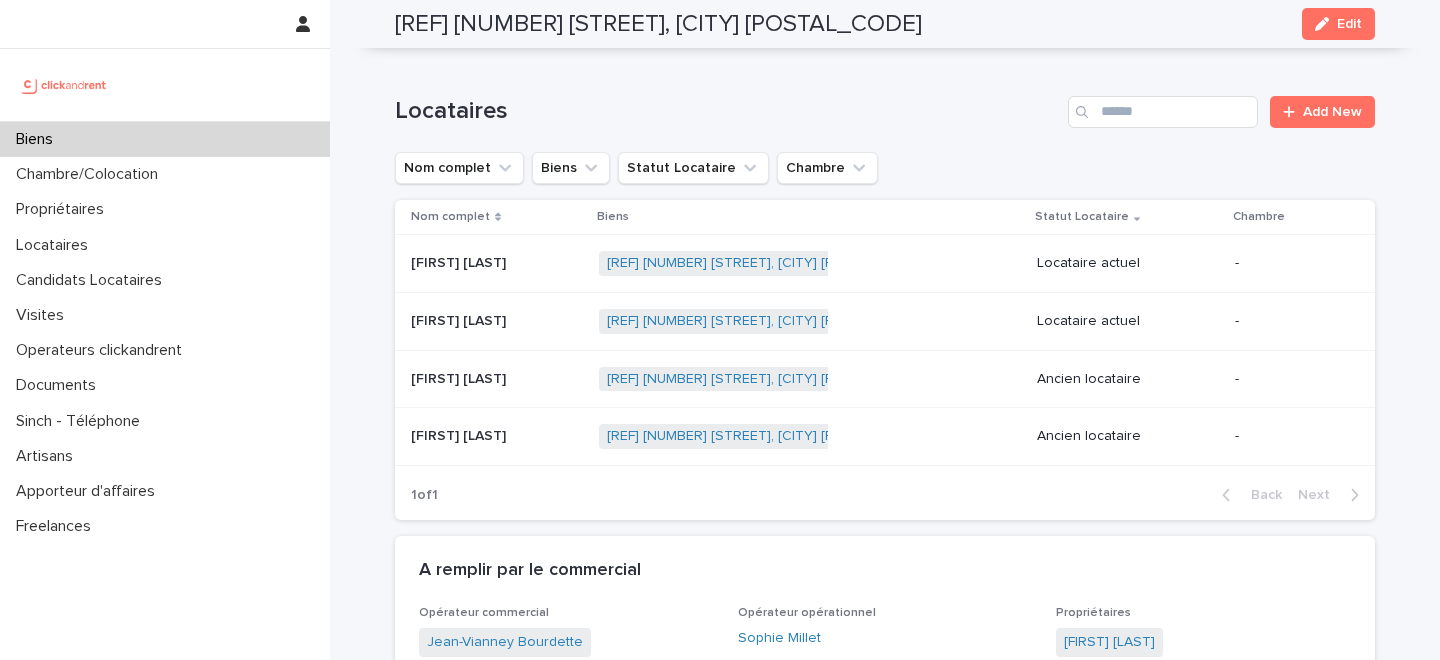 scroll, scrollTop: 1088, scrollLeft: 0, axis: vertical 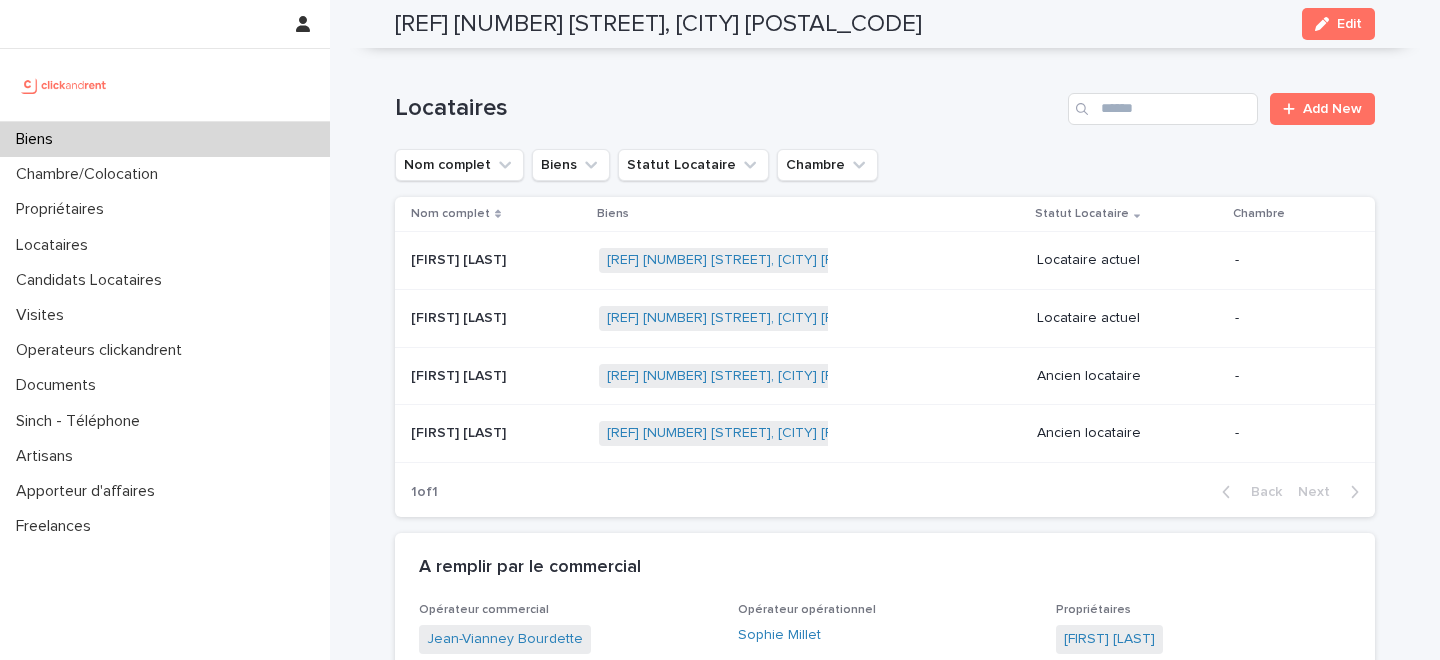 click on "Biens" at bounding box center (165, 139) 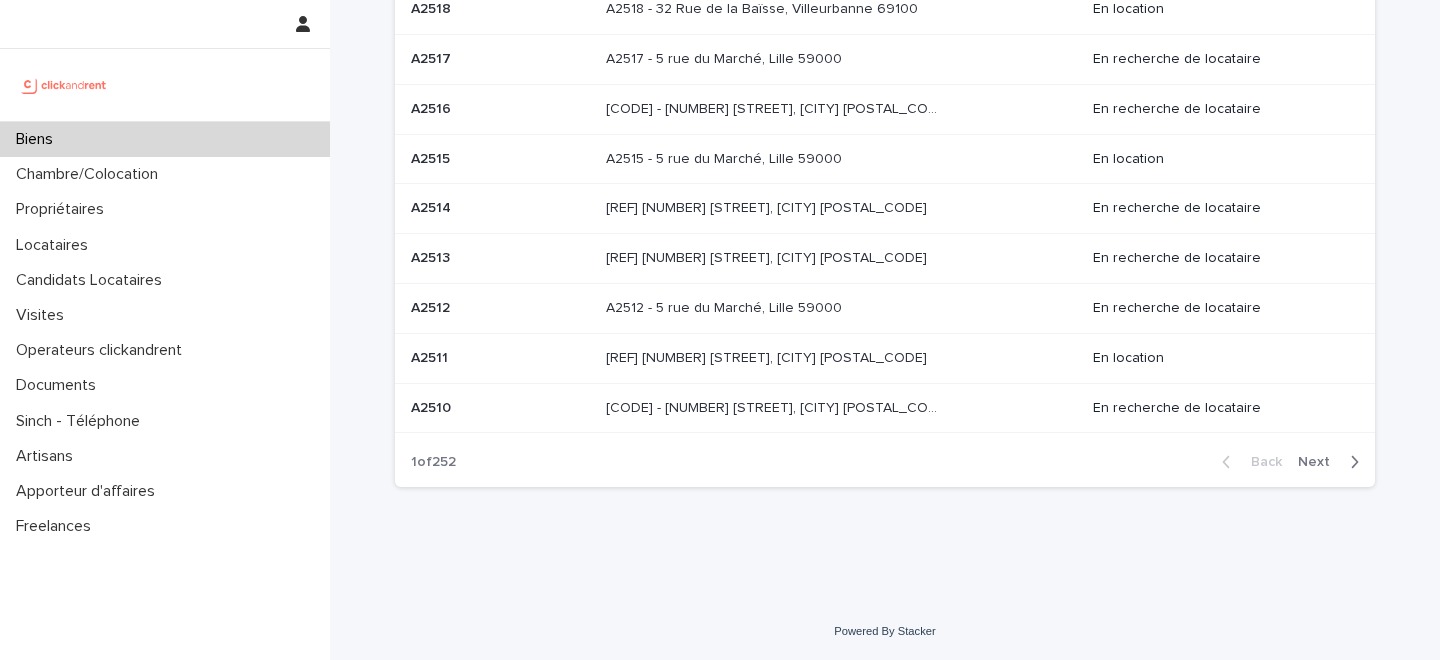 scroll, scrollTop: 0, scrollLeft: 0, axis: both 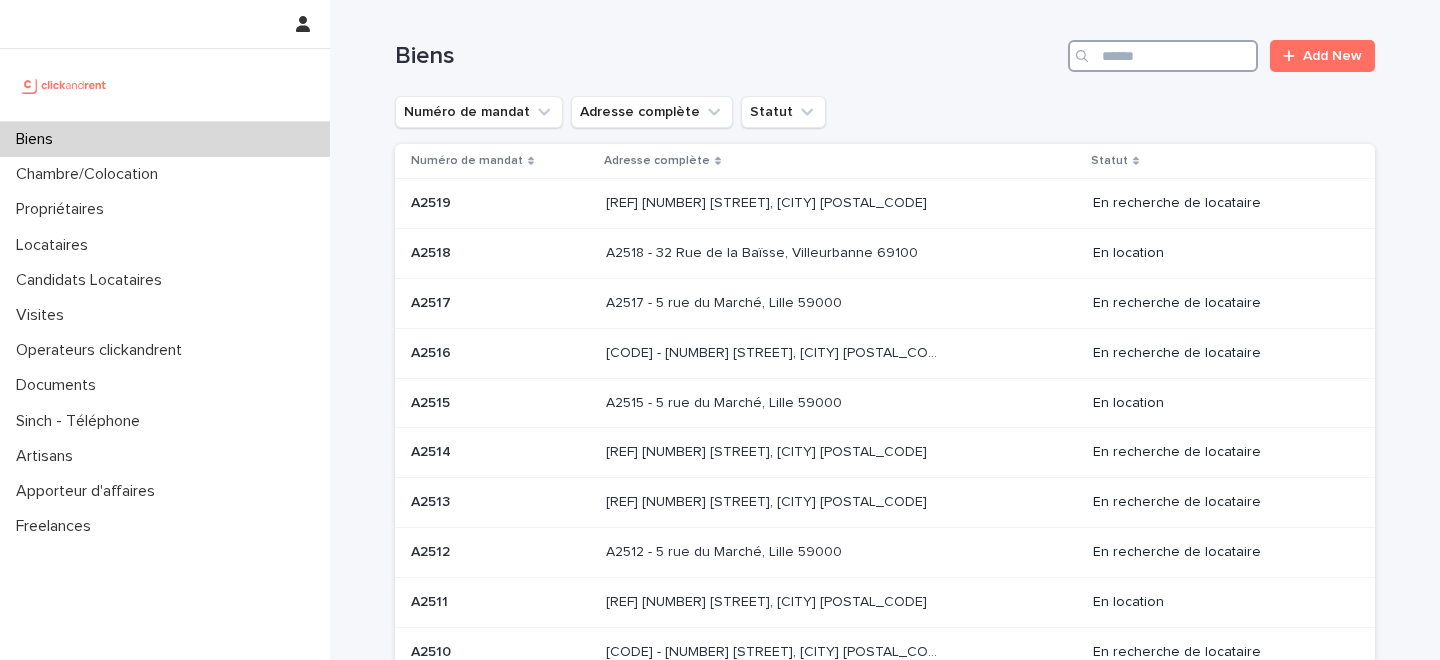 click at bounding box center [1163, 56] 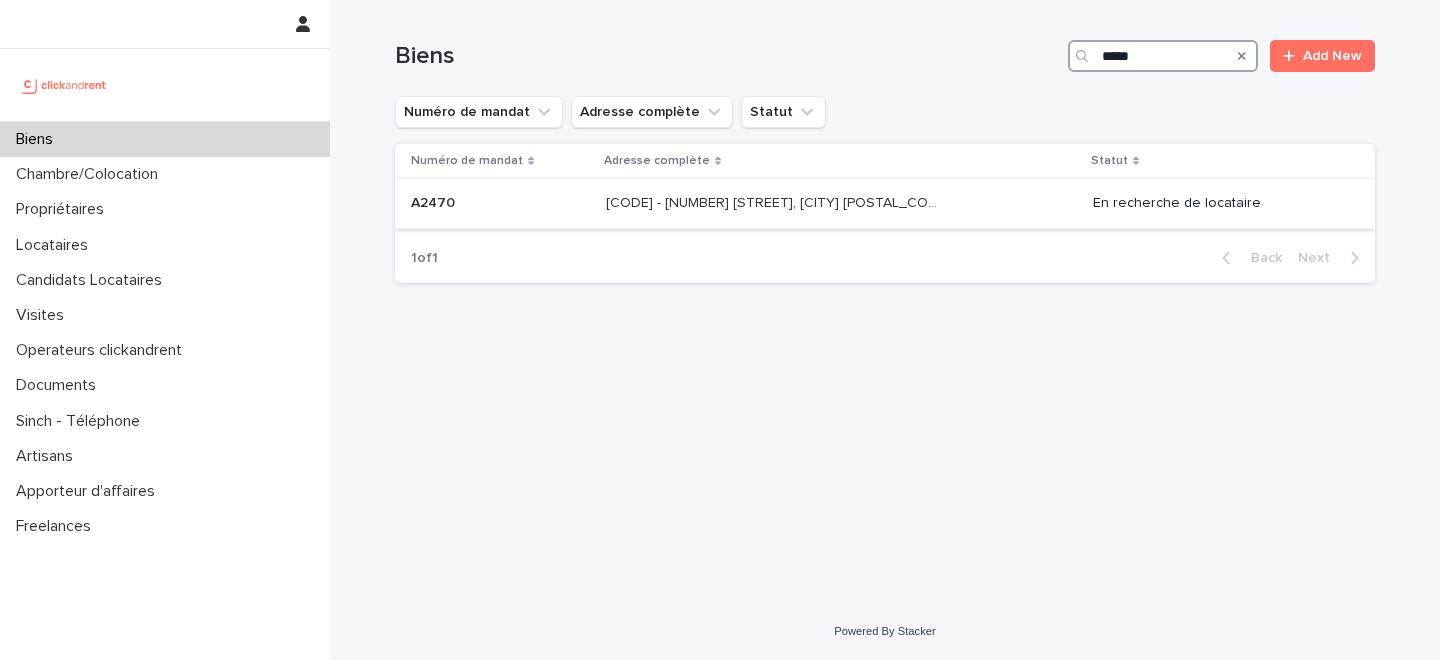 type on "*****" 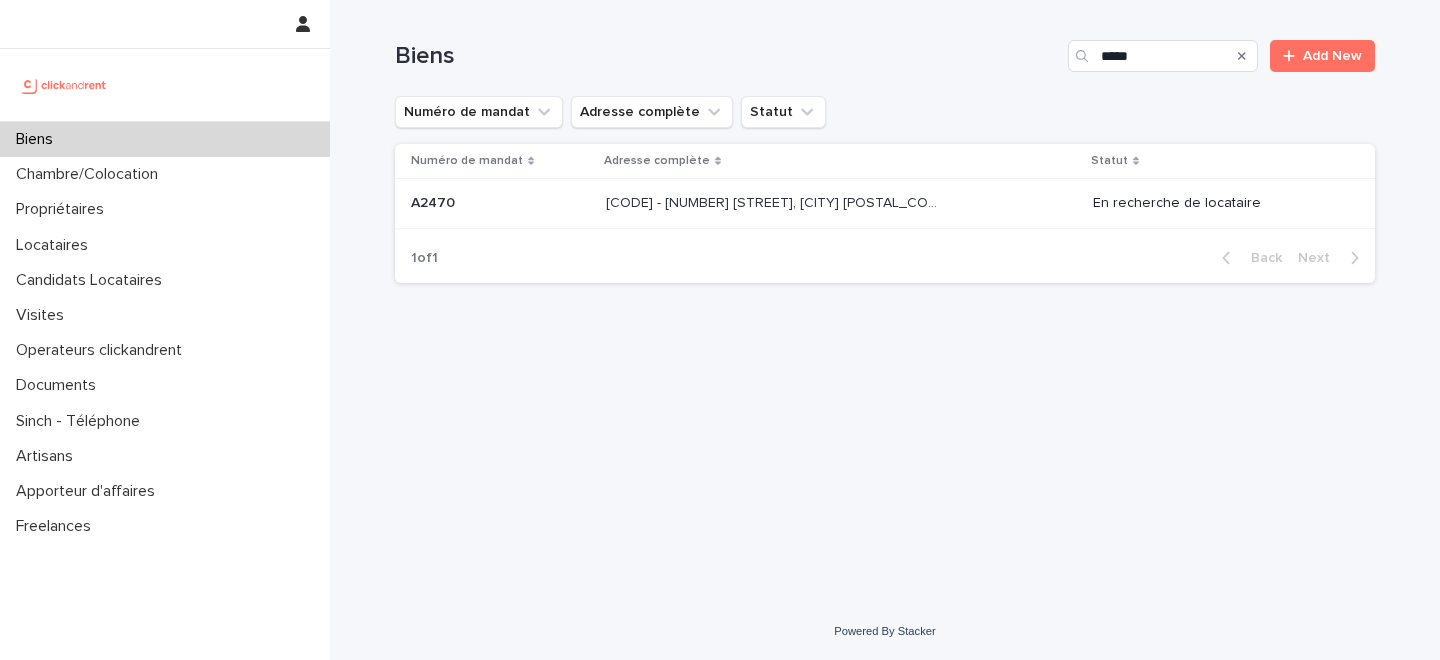 click on "[CODE] - [NUMBER] [STREET], [CITY] [POSTAL_CODE]" at bounding box center (774, 201) 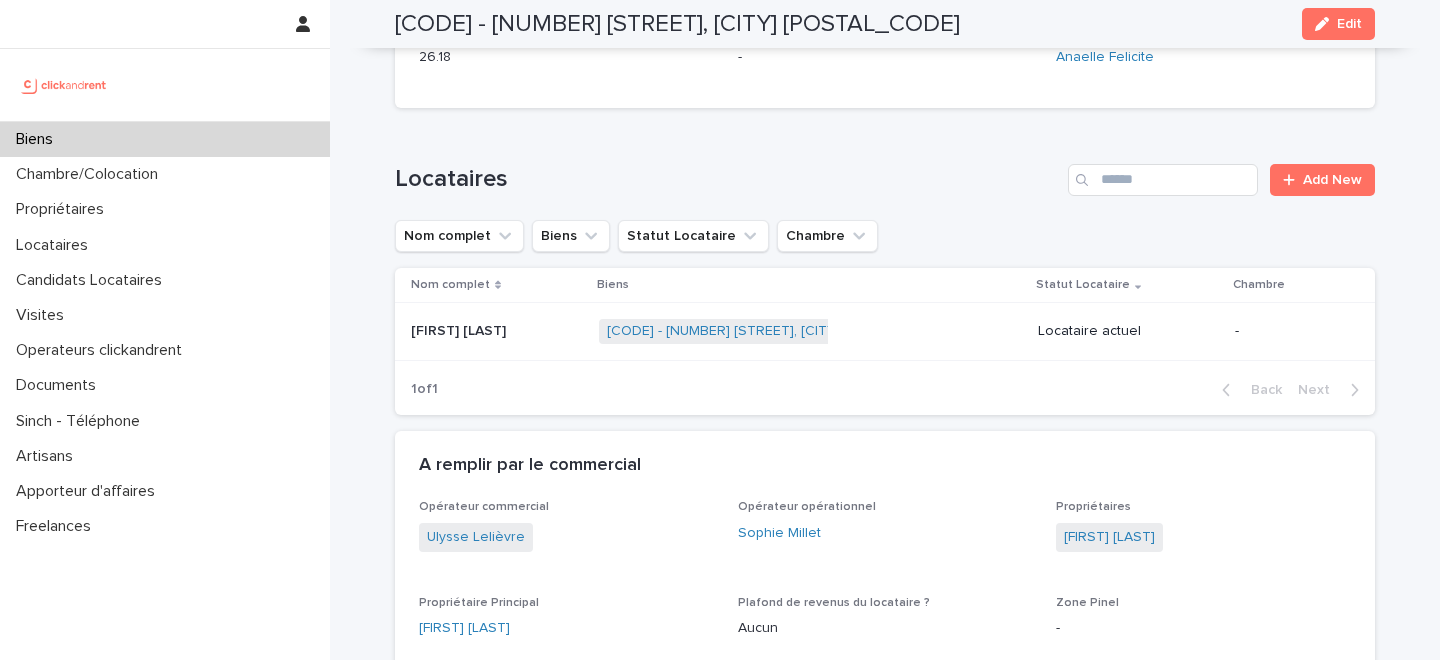 scroll, scrollTop: 814, scrollLeft: 0, axis: vertical 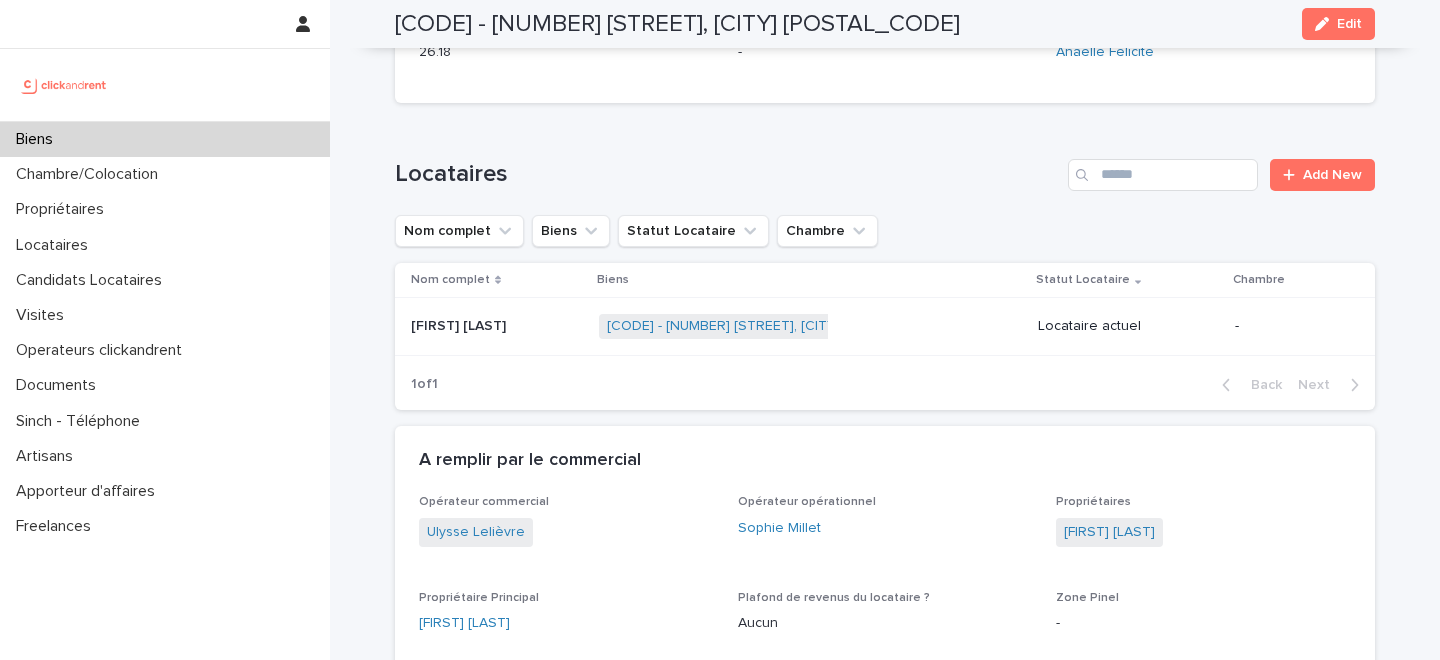 click on "Biens" at bounding box center [165, 139] 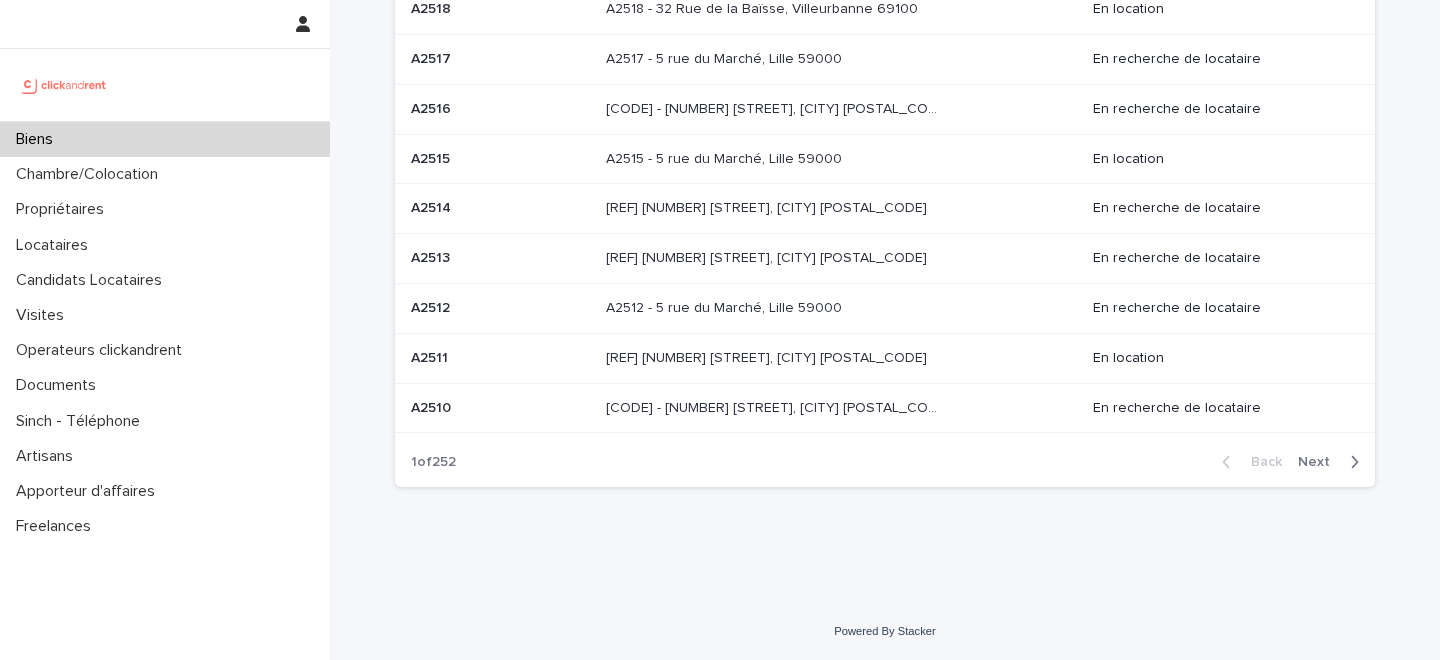 scroll, scrollTop: 0, scrollLeft: 0, axis: both 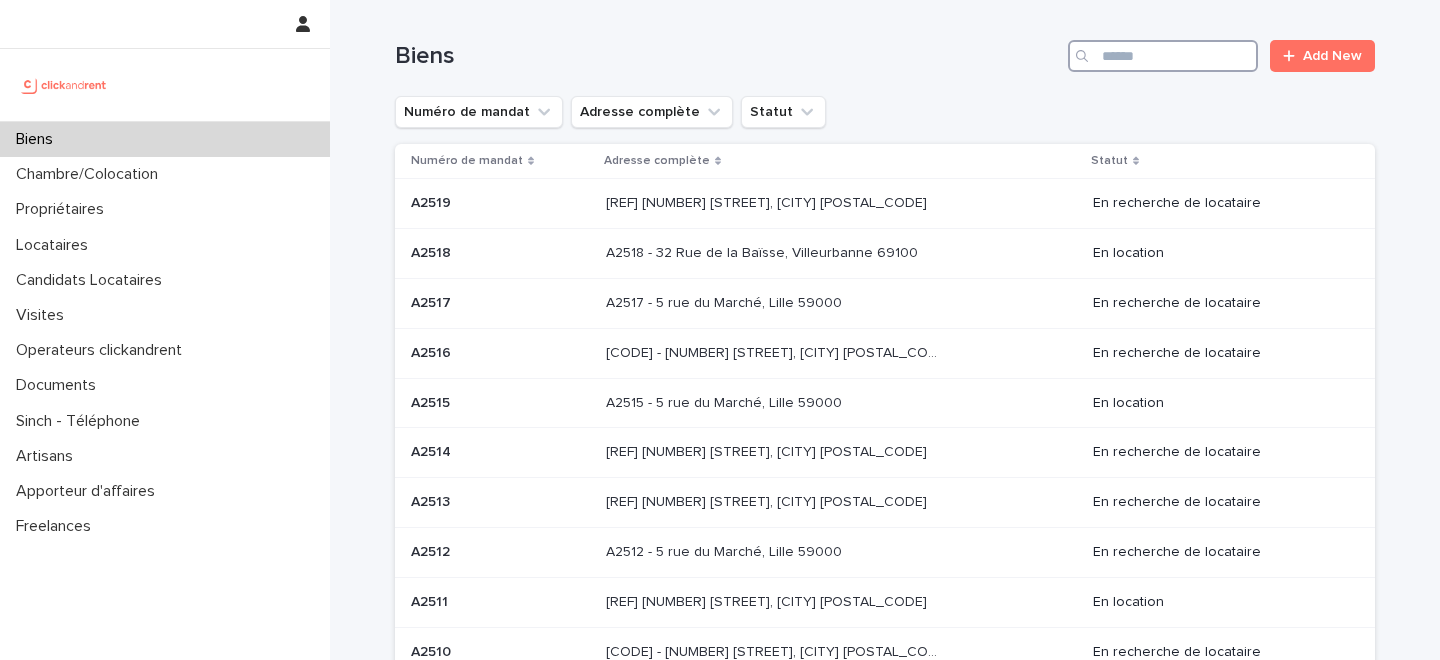 click at bounding box center (1163, 56) 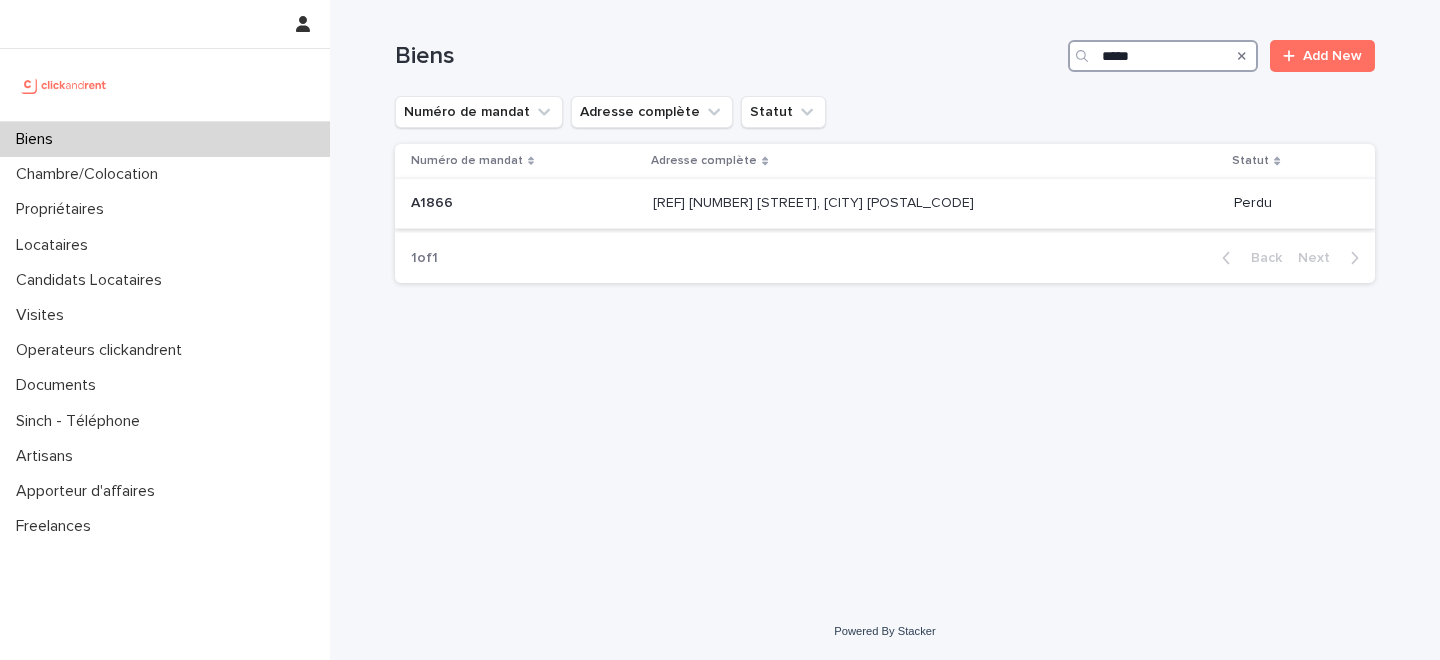 type on "*****" 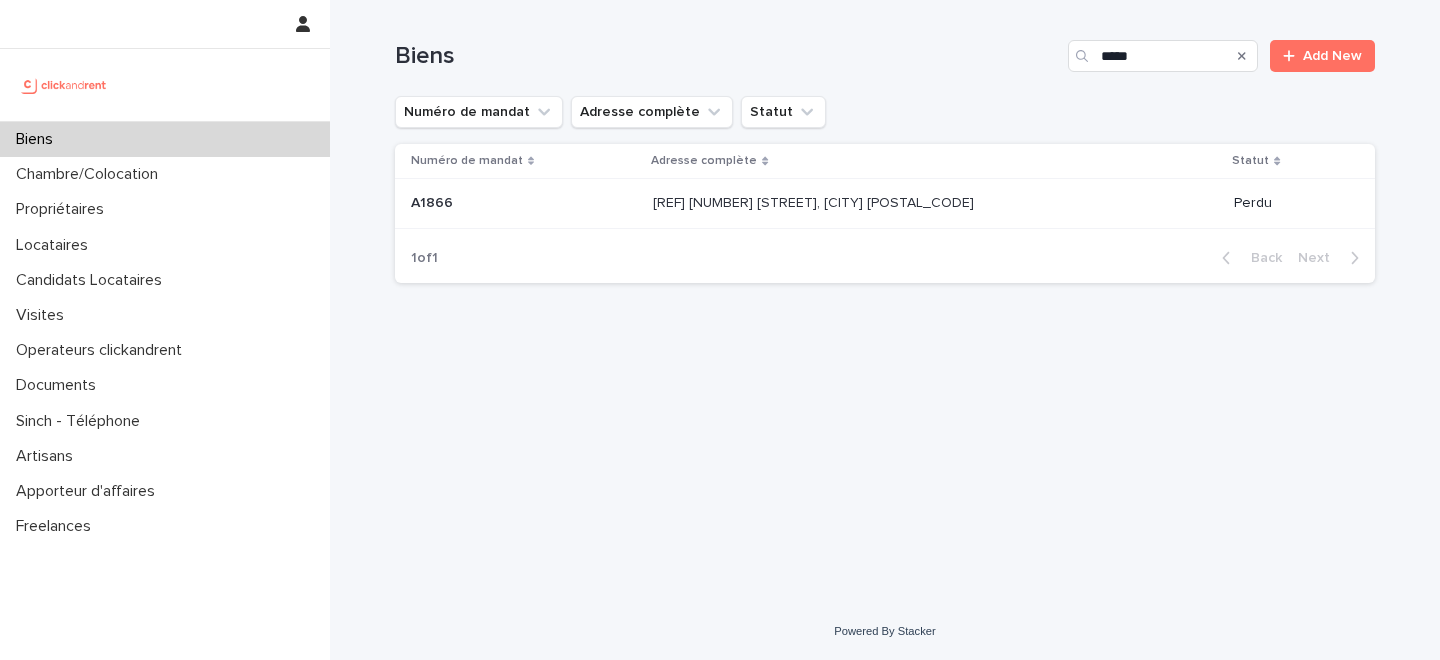 click on "[REF] [NUMBER] [STREET], [CITY] [POSTAL_CODE]" at bounding box center [815, 201] 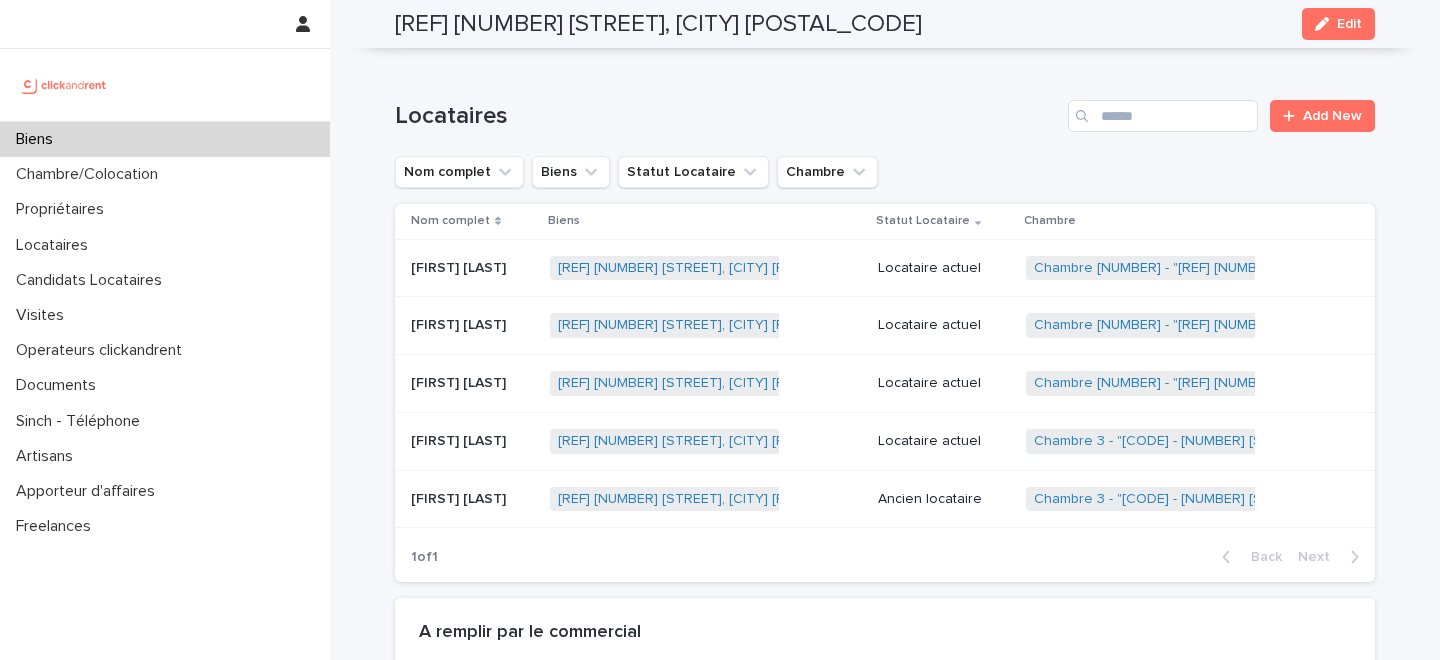 scroll, scrollTop: 794, scrollLeft: 0, axis: vertical 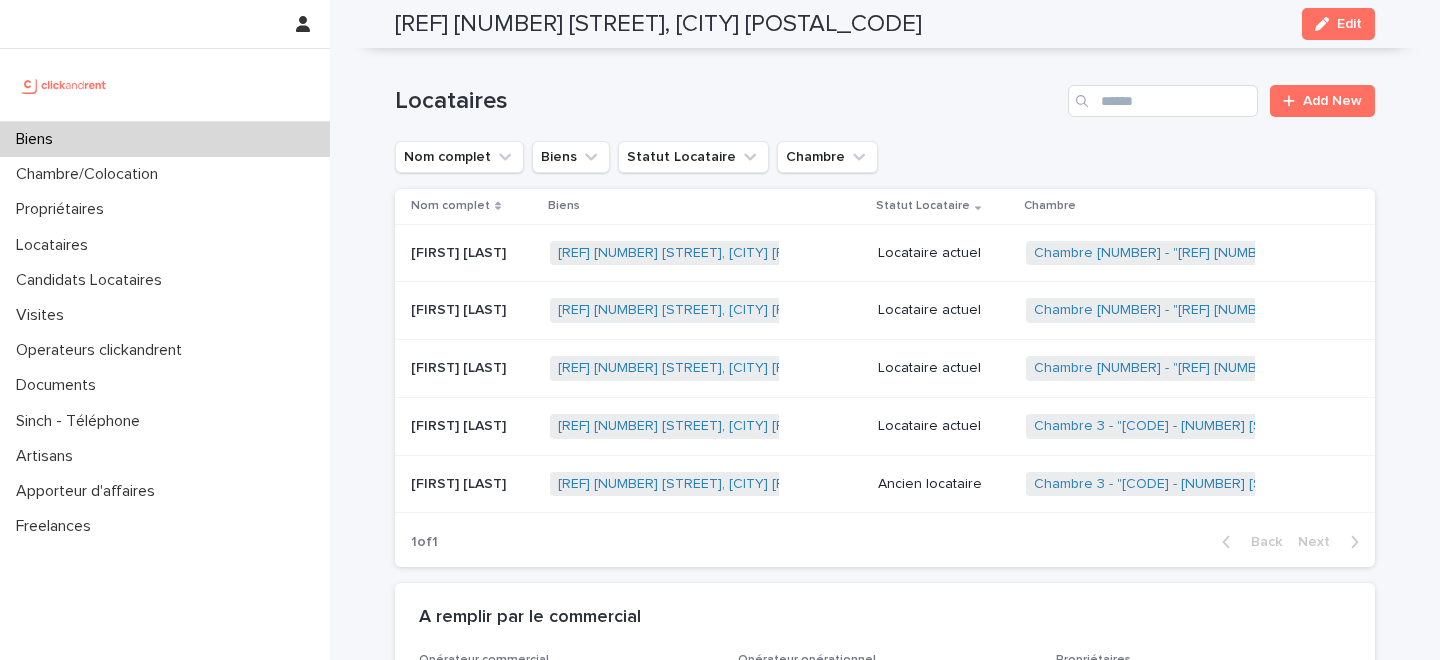 click on "Biens" at bounding box center (165, 139) 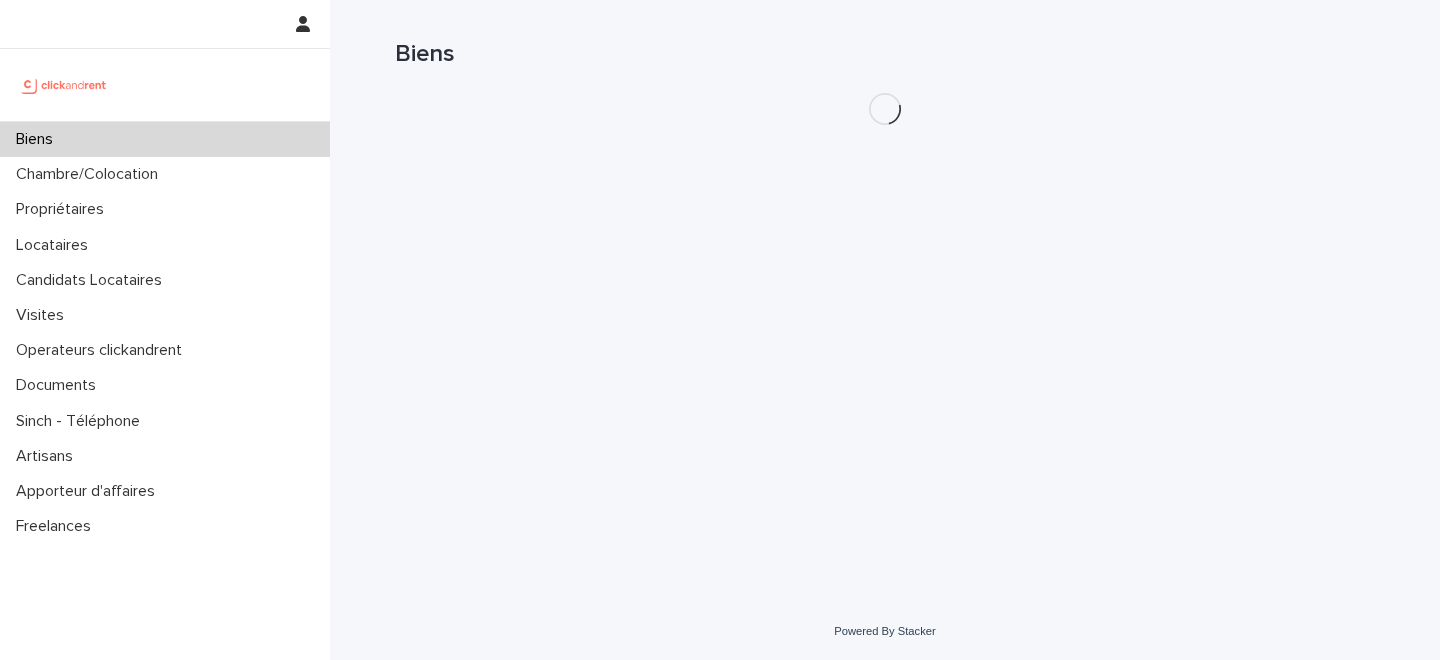 scroll, scrollTop: 0, scrollLeft: 0, axis: both 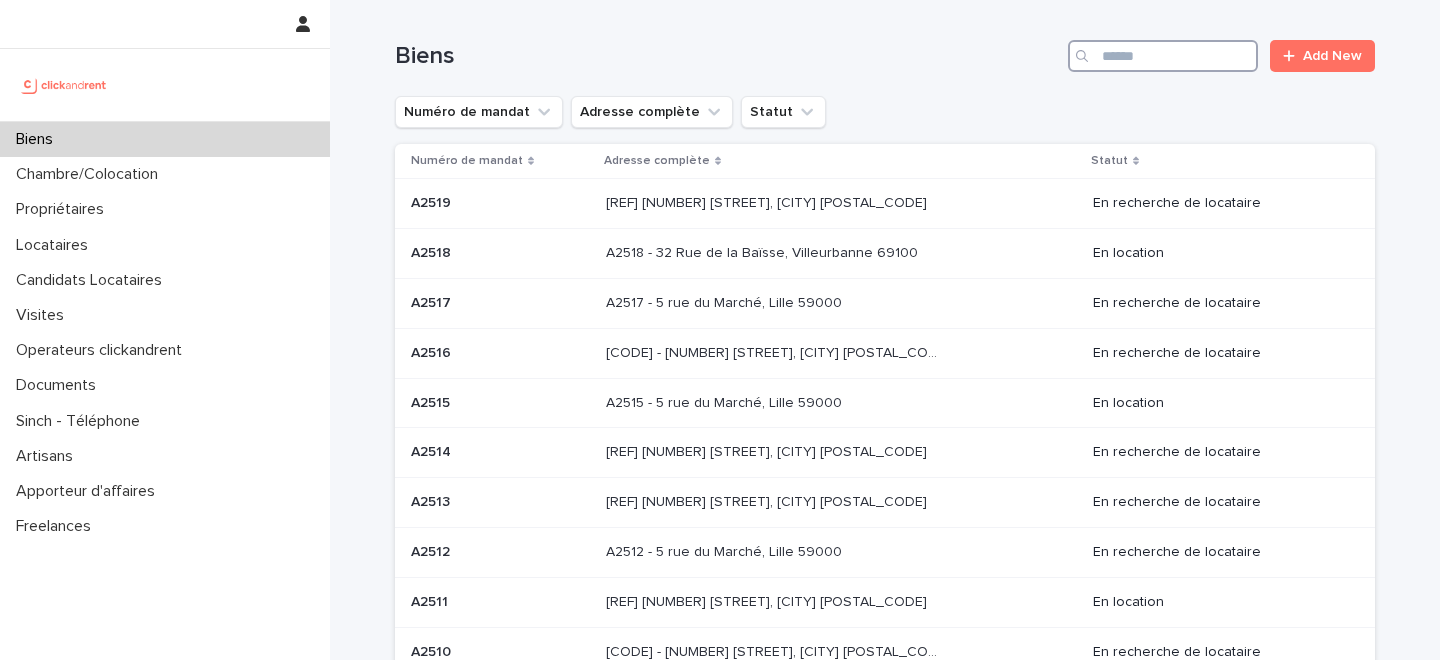 click at bounding box center (1163, 56) 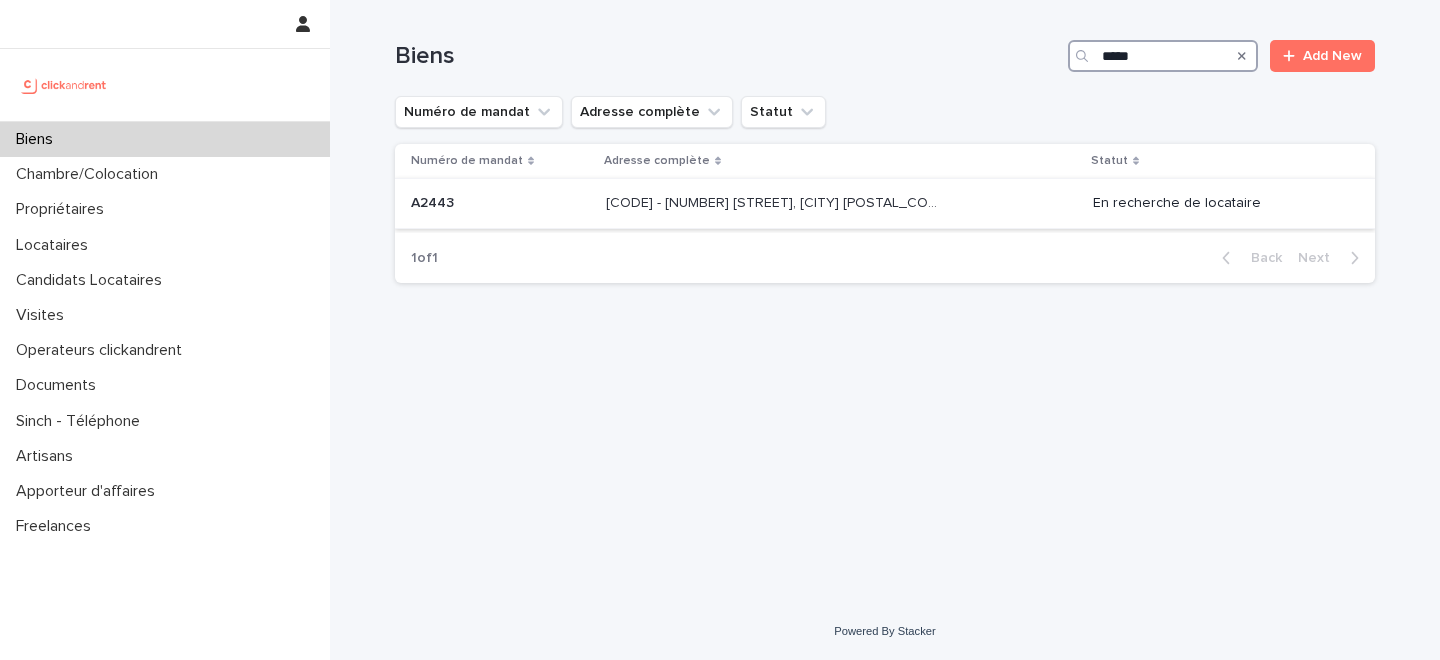 type on "*****" 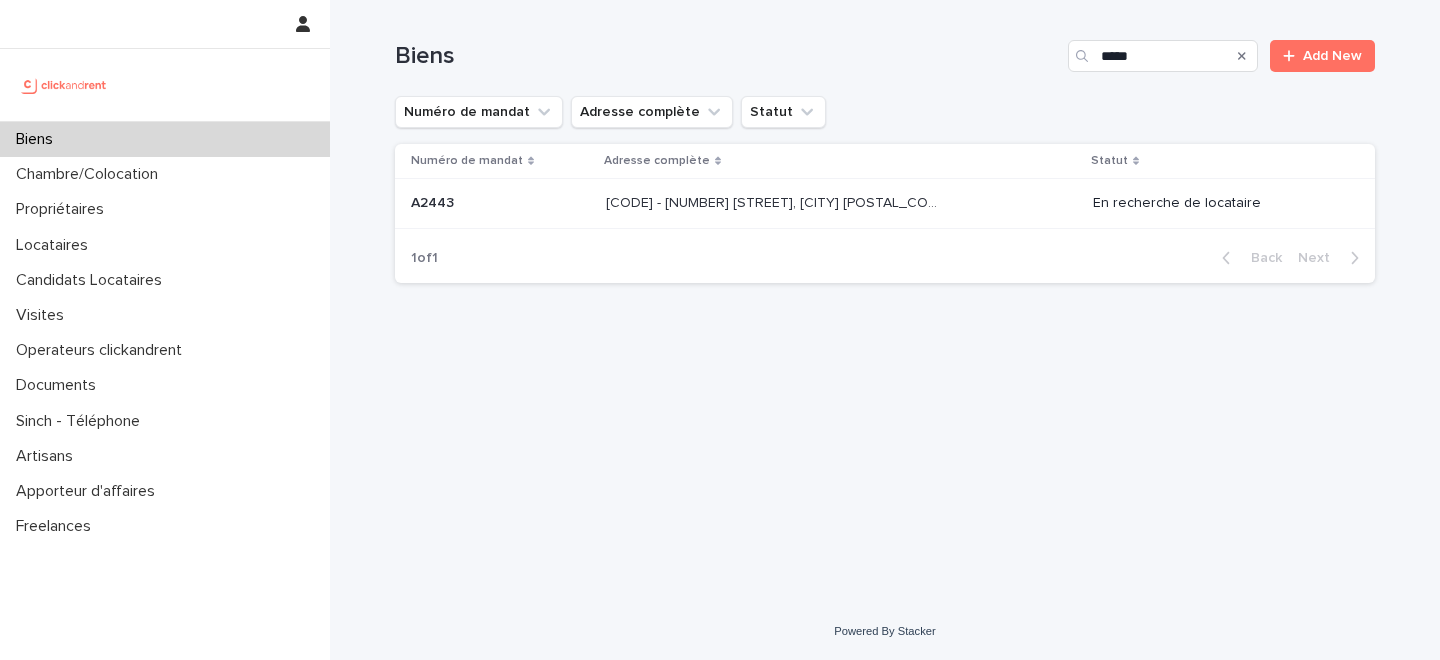 click on "[REF] [NUMBER] [STREET], [CITY] [POSTAL_CODE] [REF] [NUMBER] [STREET], [CITY] [POSTAL_CODE]" at bounding box center (841, 203) 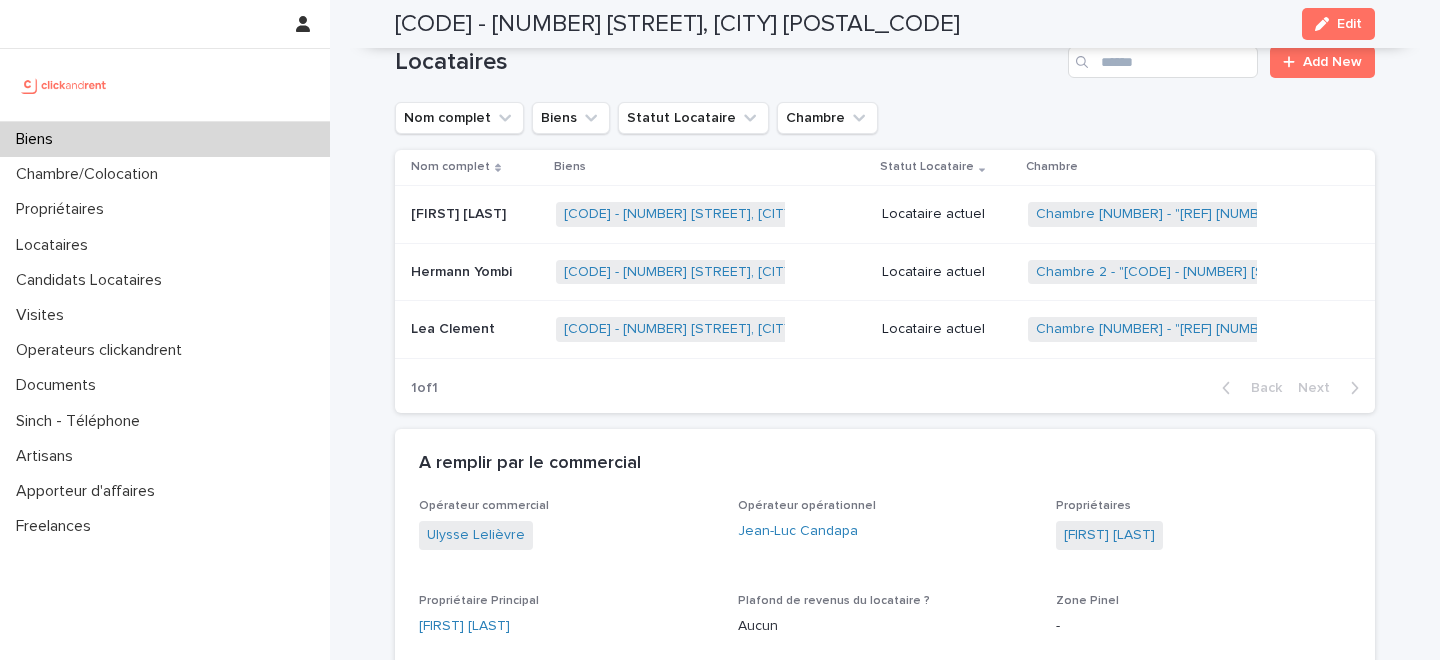 scroll, scrollTop: 1256, scrollLeft: 0, axis: vertical 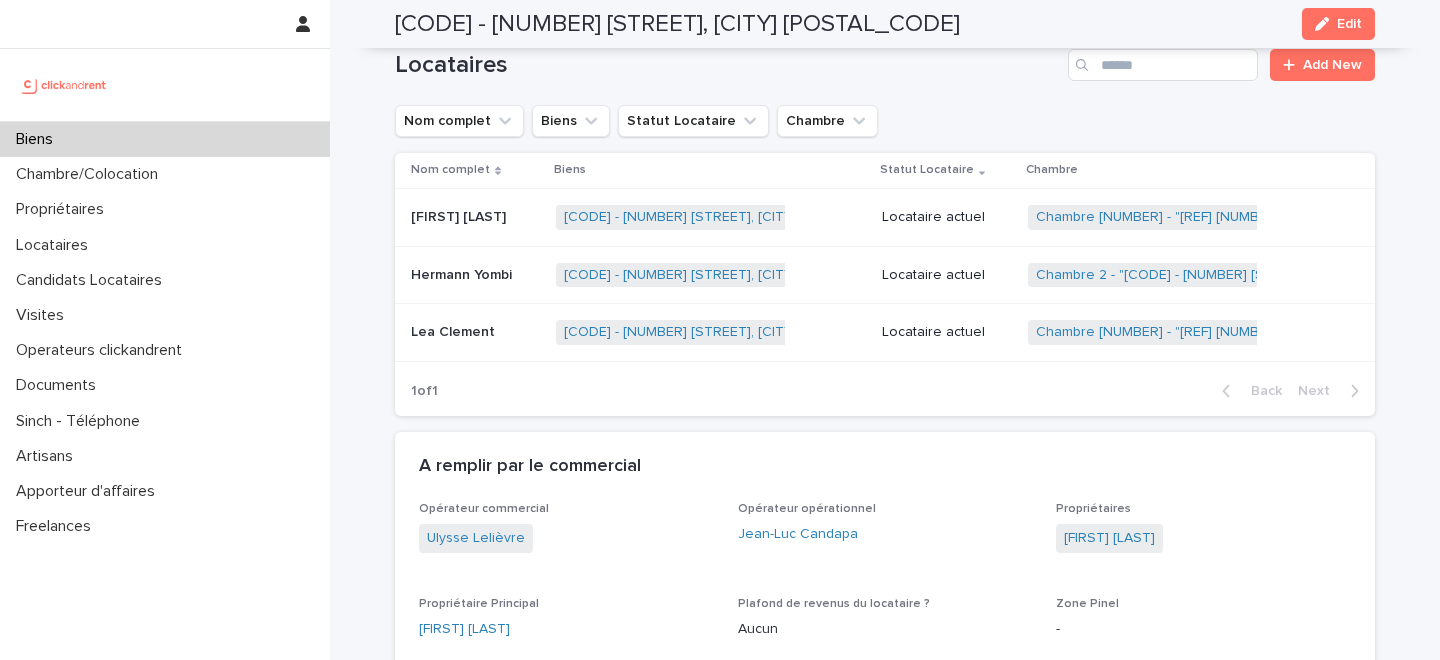 click on "Opérateur commercial [FIRST] [LAST]   Opérateur opérationnel [FIRST] [LAST]   Propriétaires [FIRST] [LAST]   Propriétaire Principal [FIRST] [LAST]   Plafond de revenus du locataire ? Aucun Zone Pinel : surperficie de l'extérieur - Date de signature Mandat [DATE] Description pour Mandat Au 1er étage de la cage D, dans le couloir de droite en sortant de l'ascenseur porte face au fond de ce couloir, un appartement de 5 pièces. Le bien est accompagné d'une cave. Location annexe Cave Propriétaire veut GLI ? Non Mise en location: Type d'offre Colocation 10% Mise en location: Honoraires Propriétaire 0 Estimation du loyer charges comprises 2380 Statut Gestion En gestion Gestion: Type d'offre Colocation 10% Gestion: Honoraires TTC 238.2 Loyer hors charges 1962 Taxe d'Enlèvement des Ordures Ménagères - Charges syndic dites locatives - Charges électricité (si payé par propriétaire) - Charges ménage (si payé par propriétaire) - Charges eau (si payé par propriétaire) - - 420 2382 1975 5 4" at bounding box center [885, 1276] 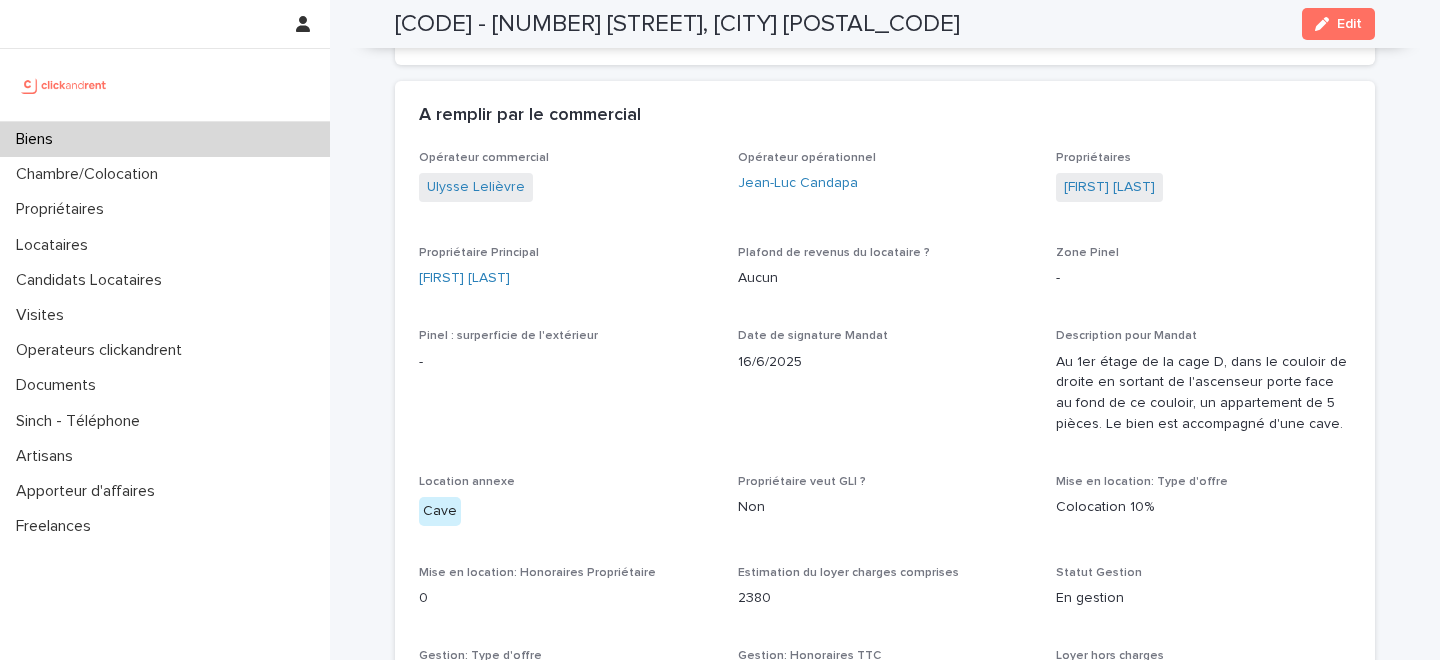 scroll, scrollTop: 1618, scrollLeft: 0, axis: vertical 